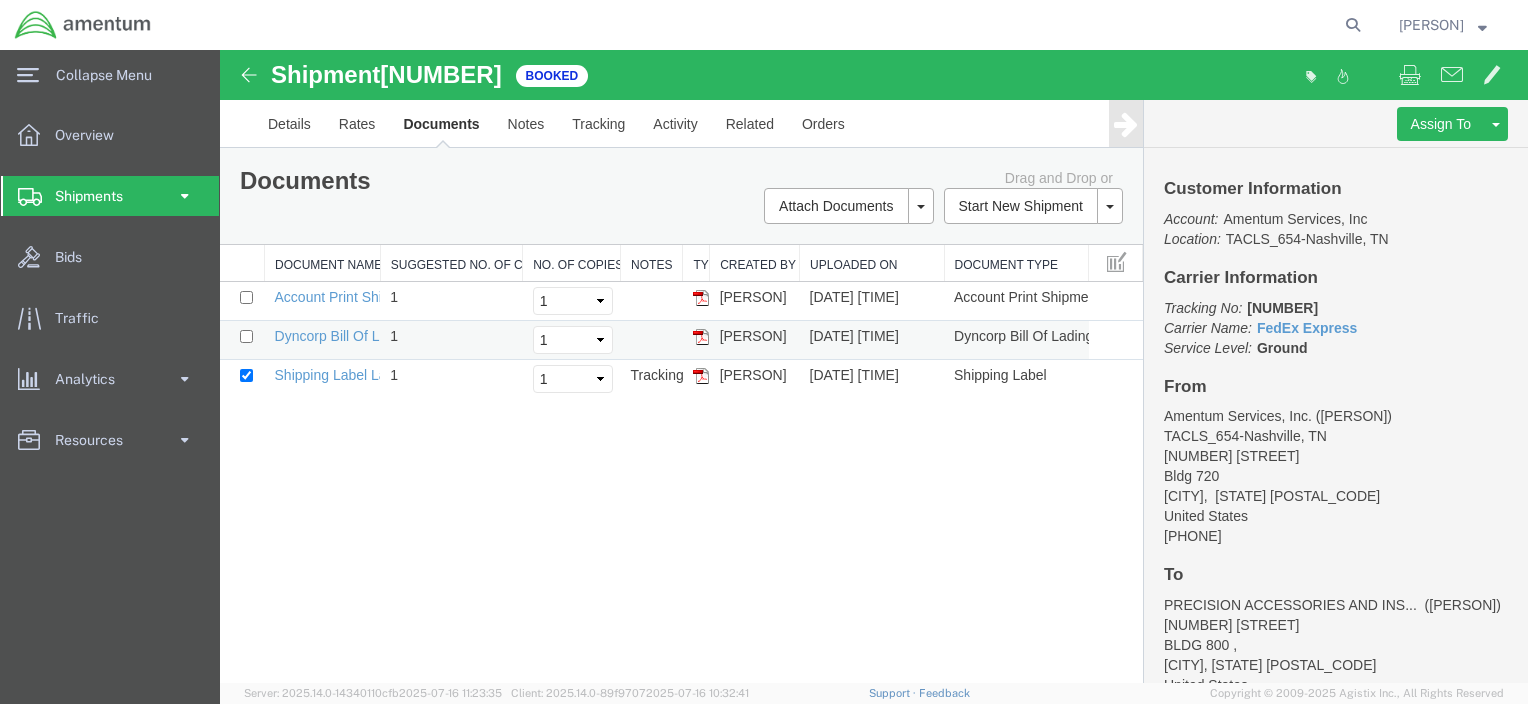 scroll, scrollTop: 0, scrollLeft: 0, axis: both 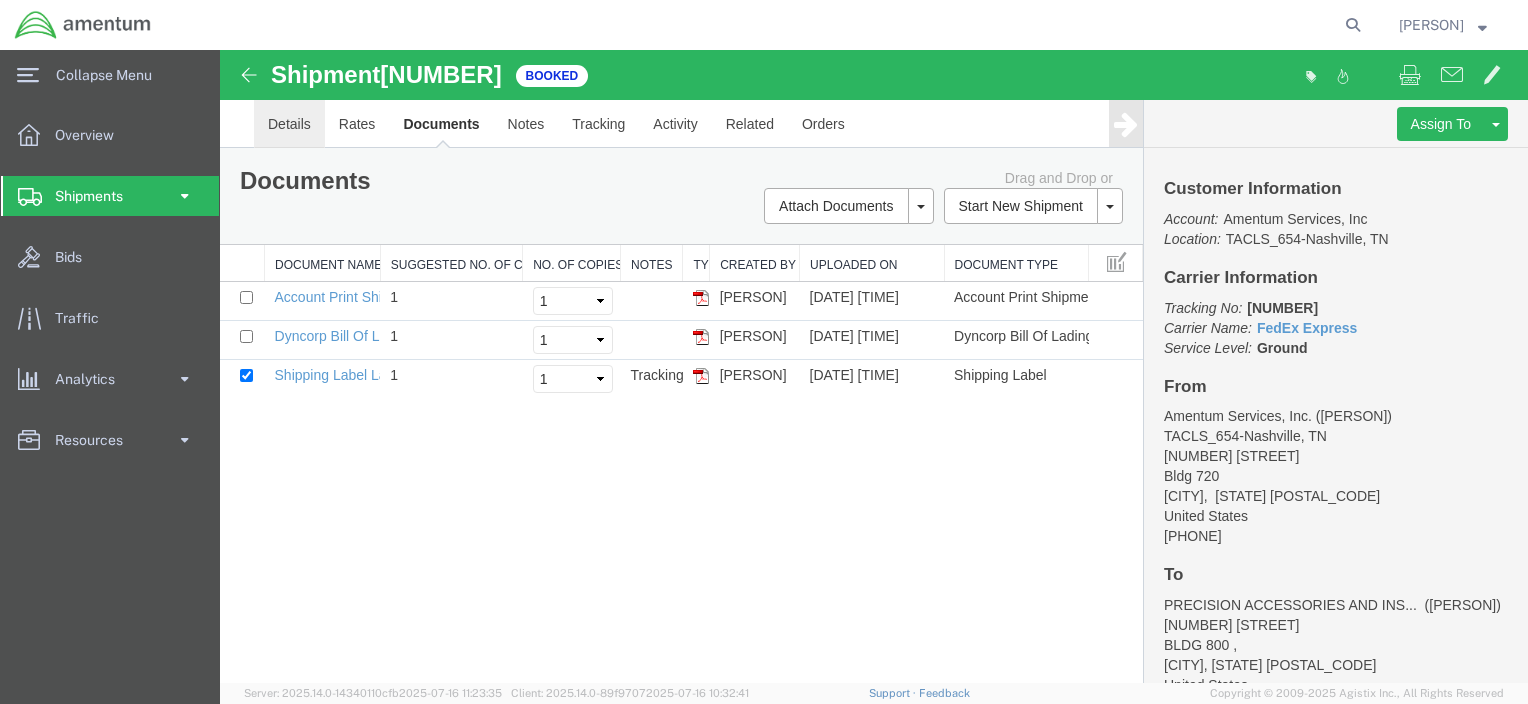 click on "Details" at bounding box center [289, 124] 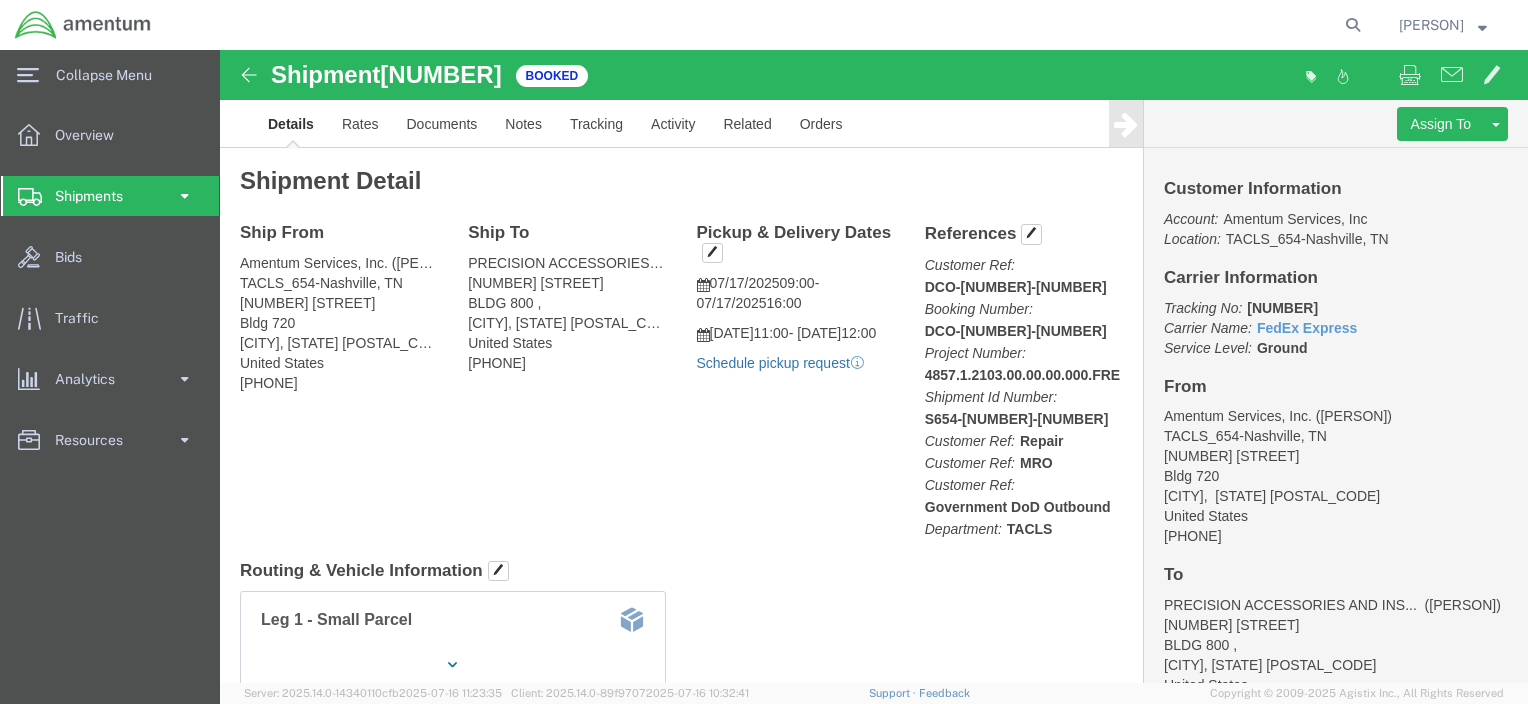 click on "Schedule pickup request" 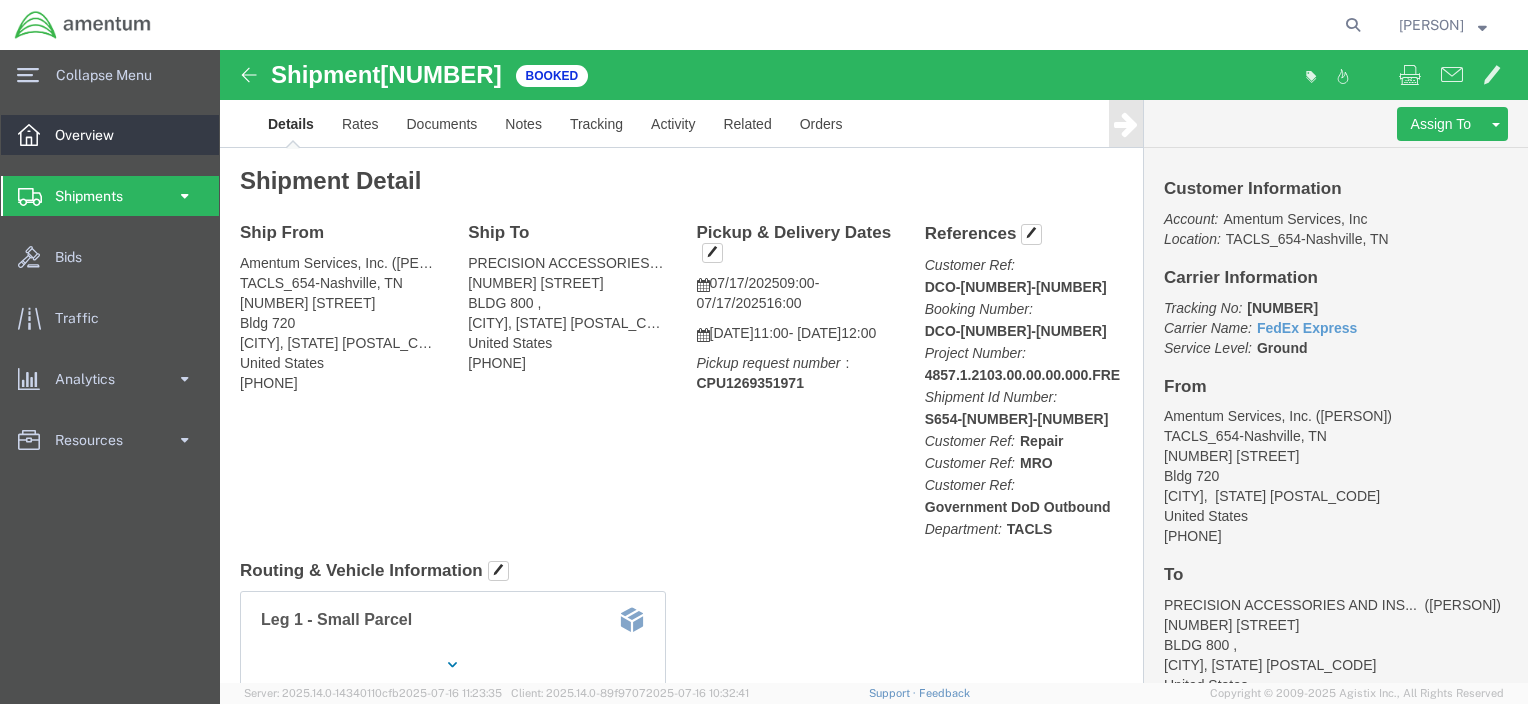click 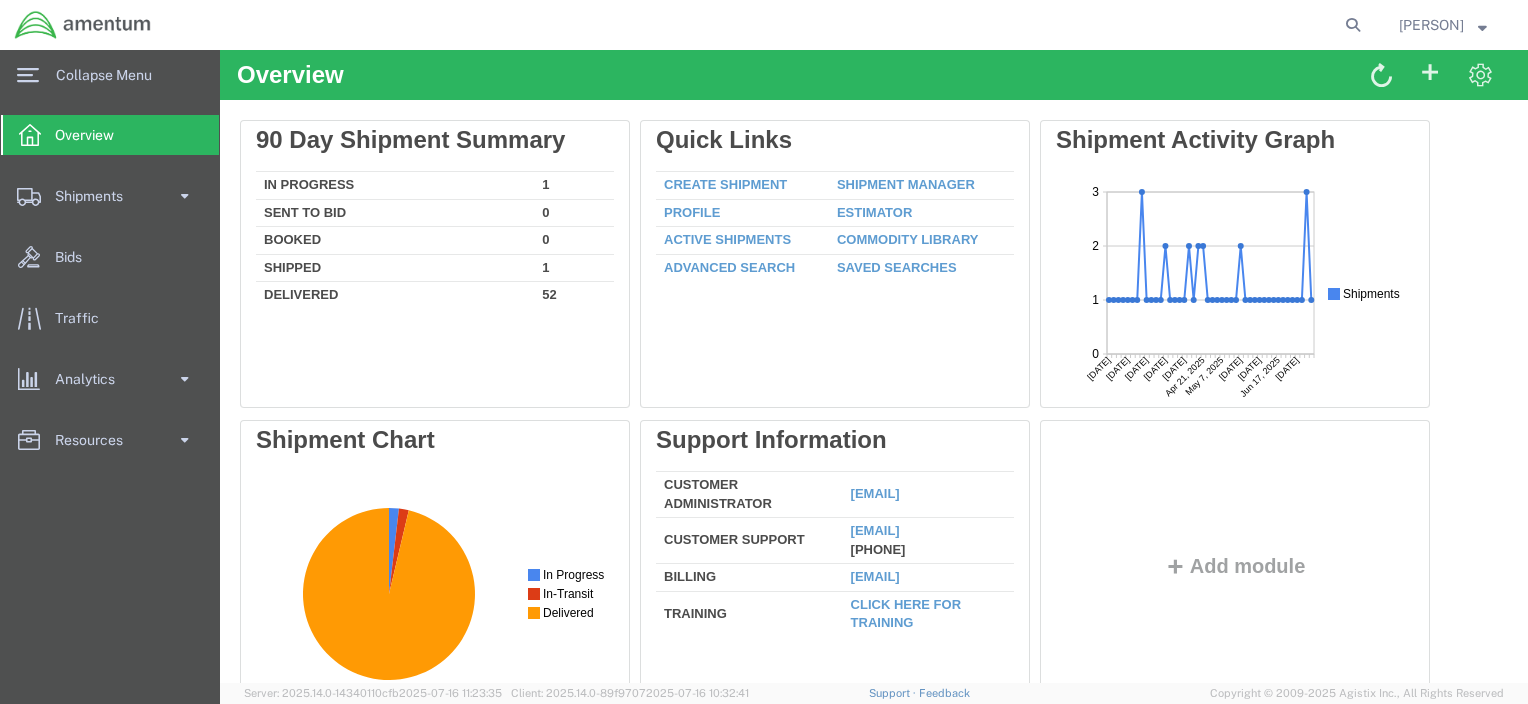 scroll, scrollTop: 0, scrollLeft: 0, axis: both 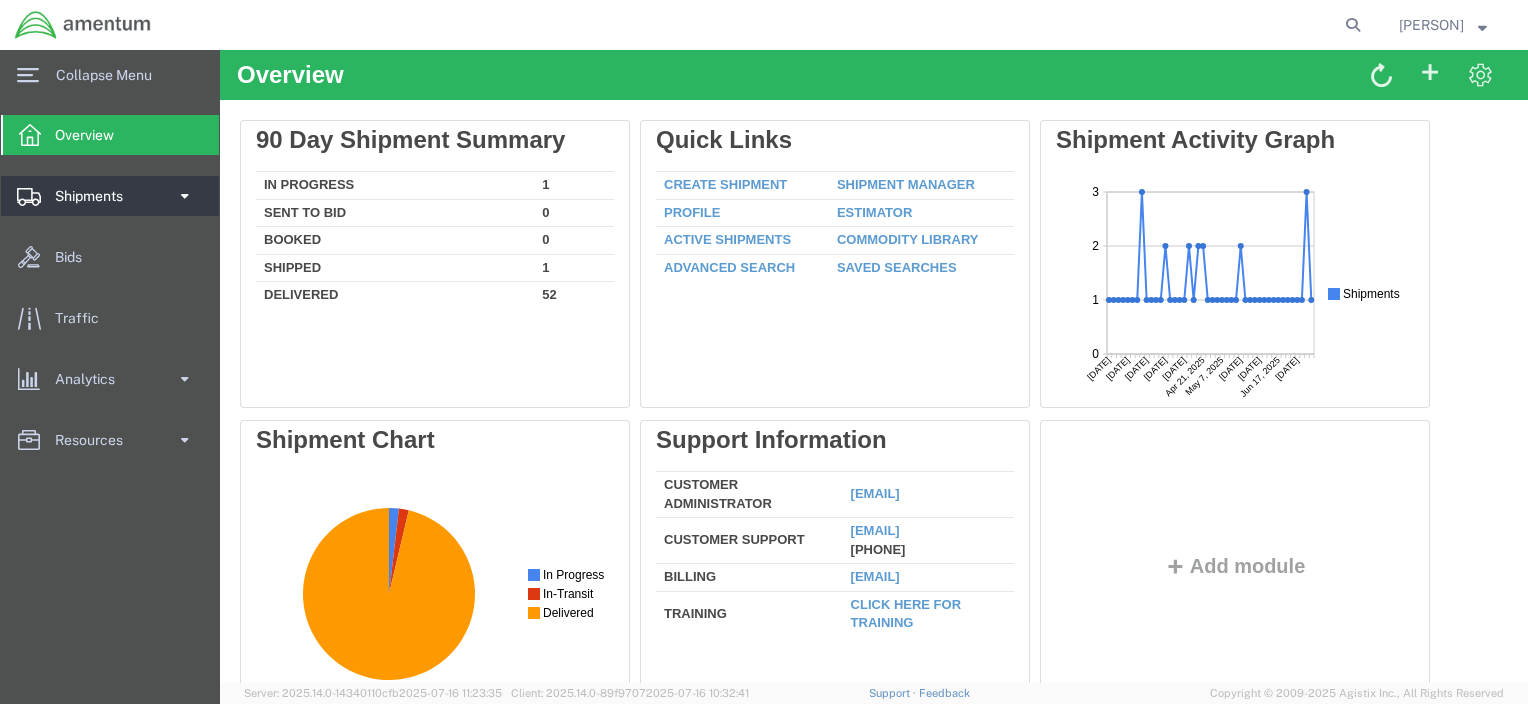 click on "Shipments" 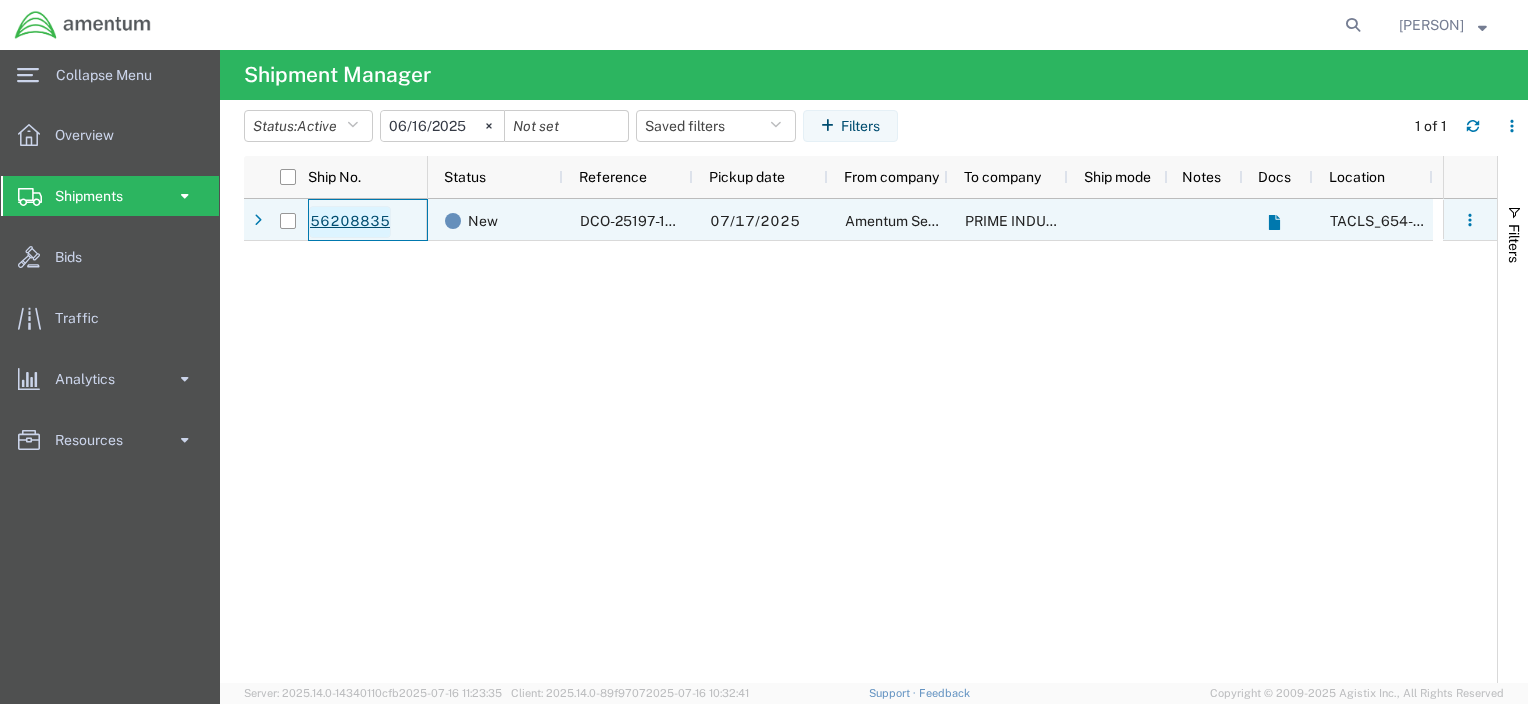 click on "56208835" 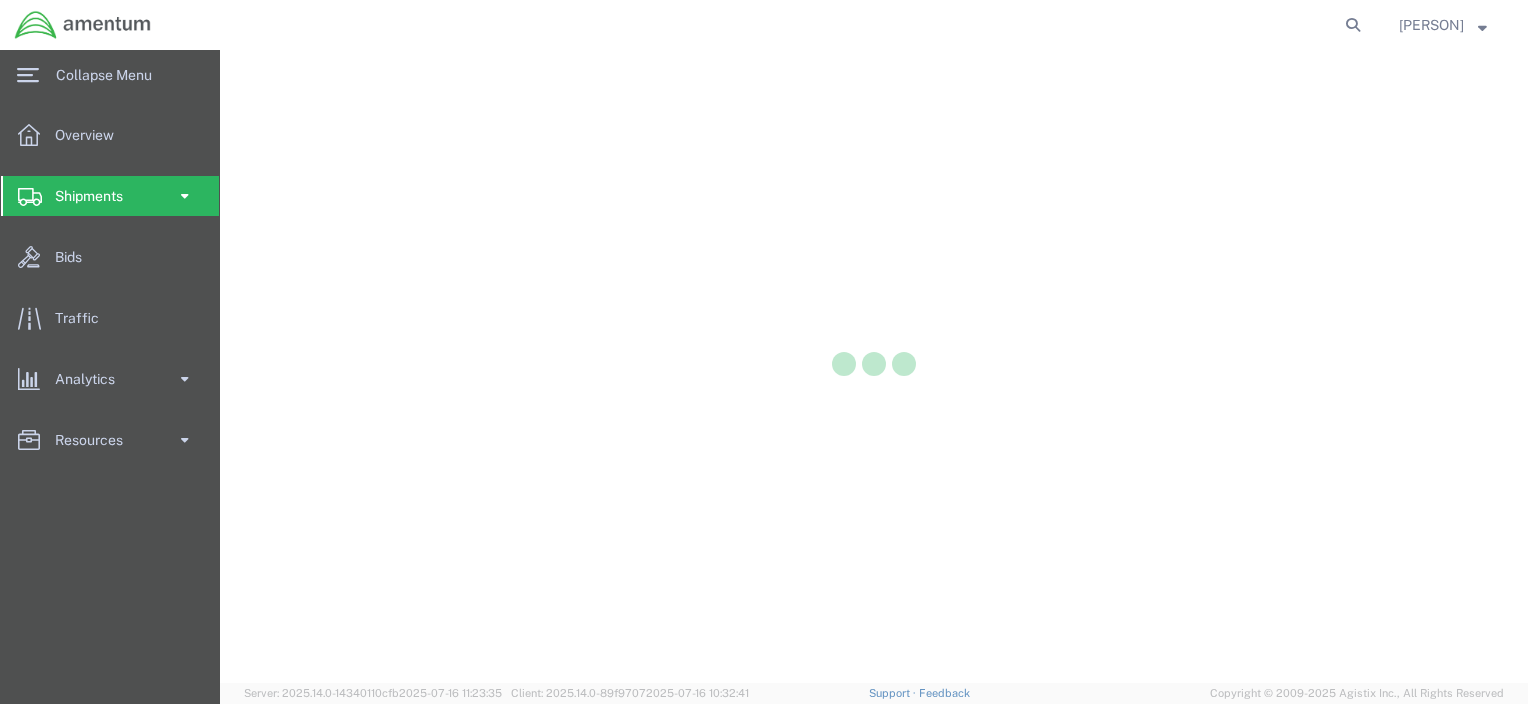scroll, scrollTop: 0, scrollLeft: 0, axis: both 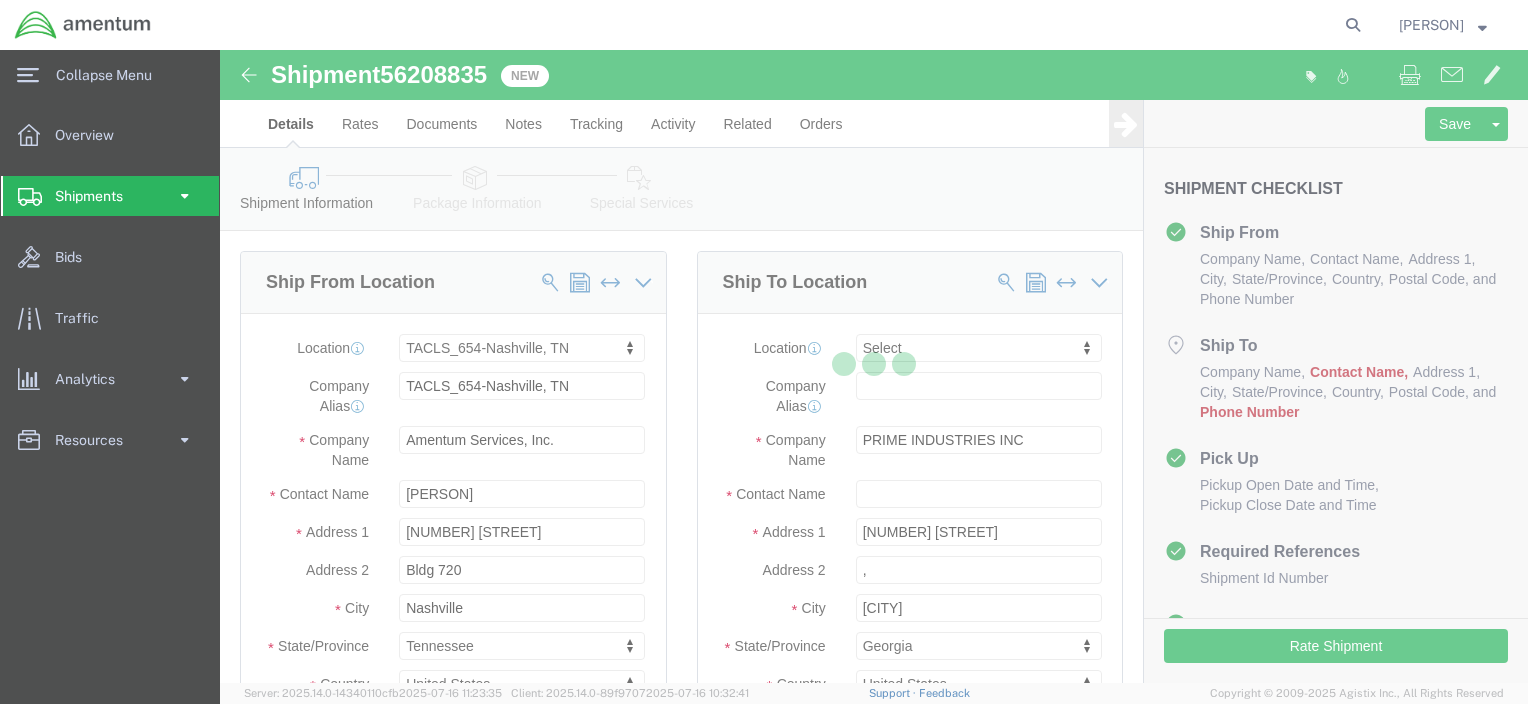 select on "42726" 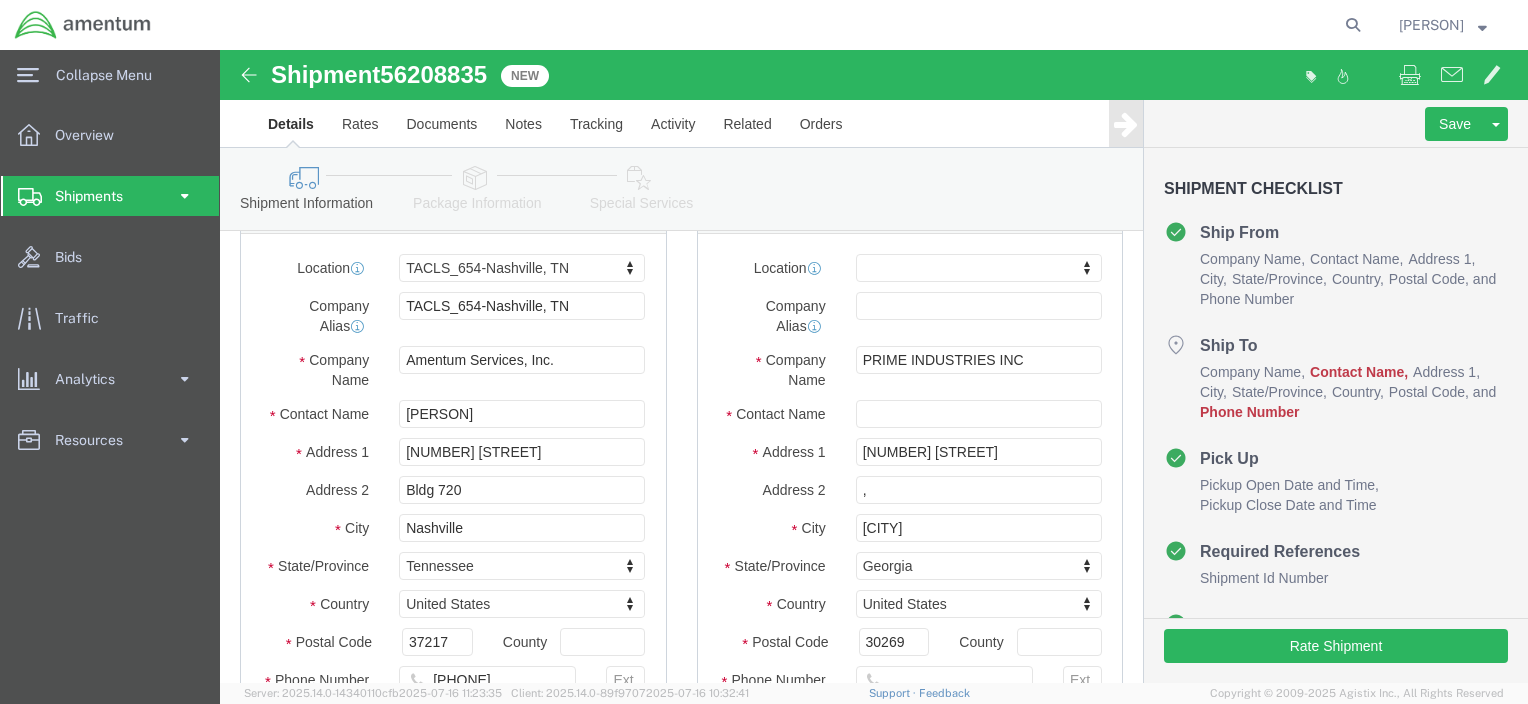 scroll, scrollTop: 0, scrollLeft: 0, axis: both 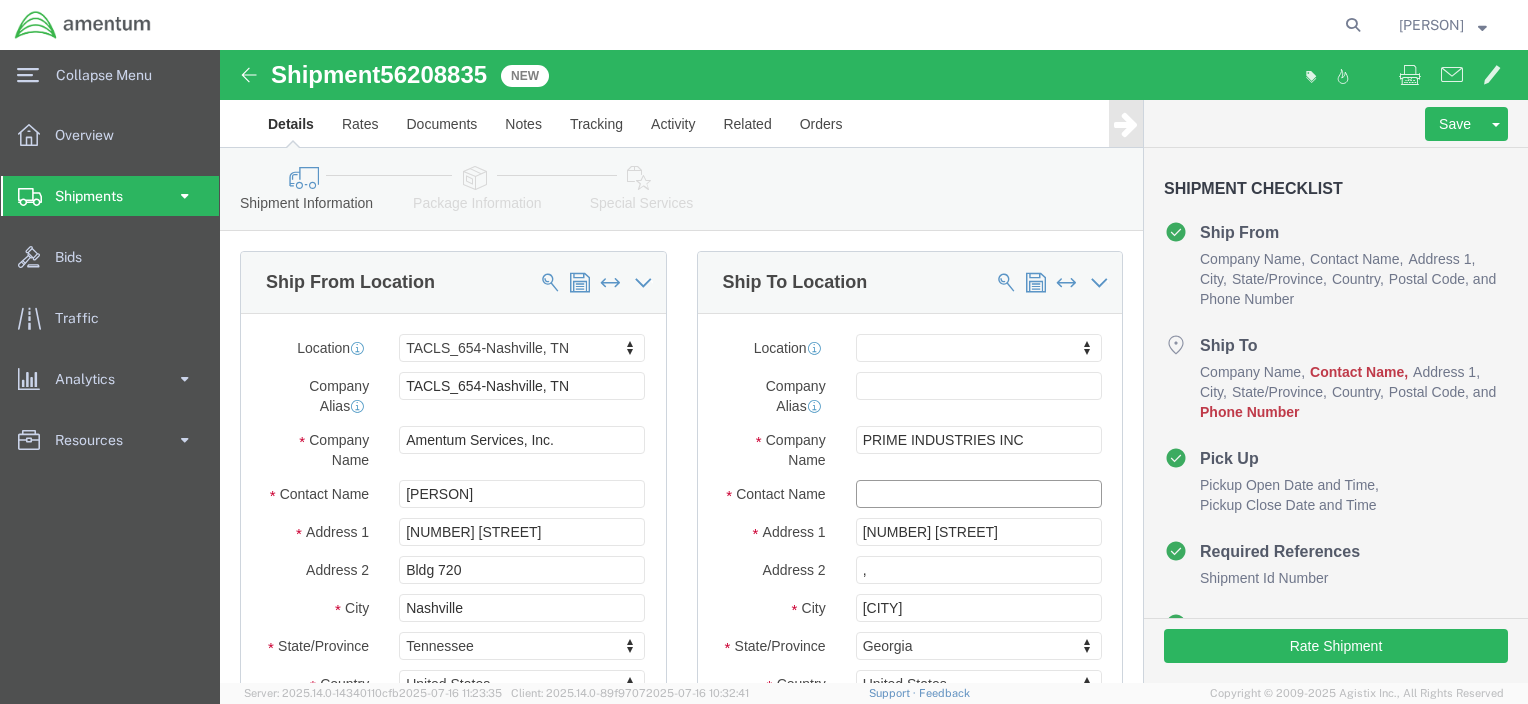 click 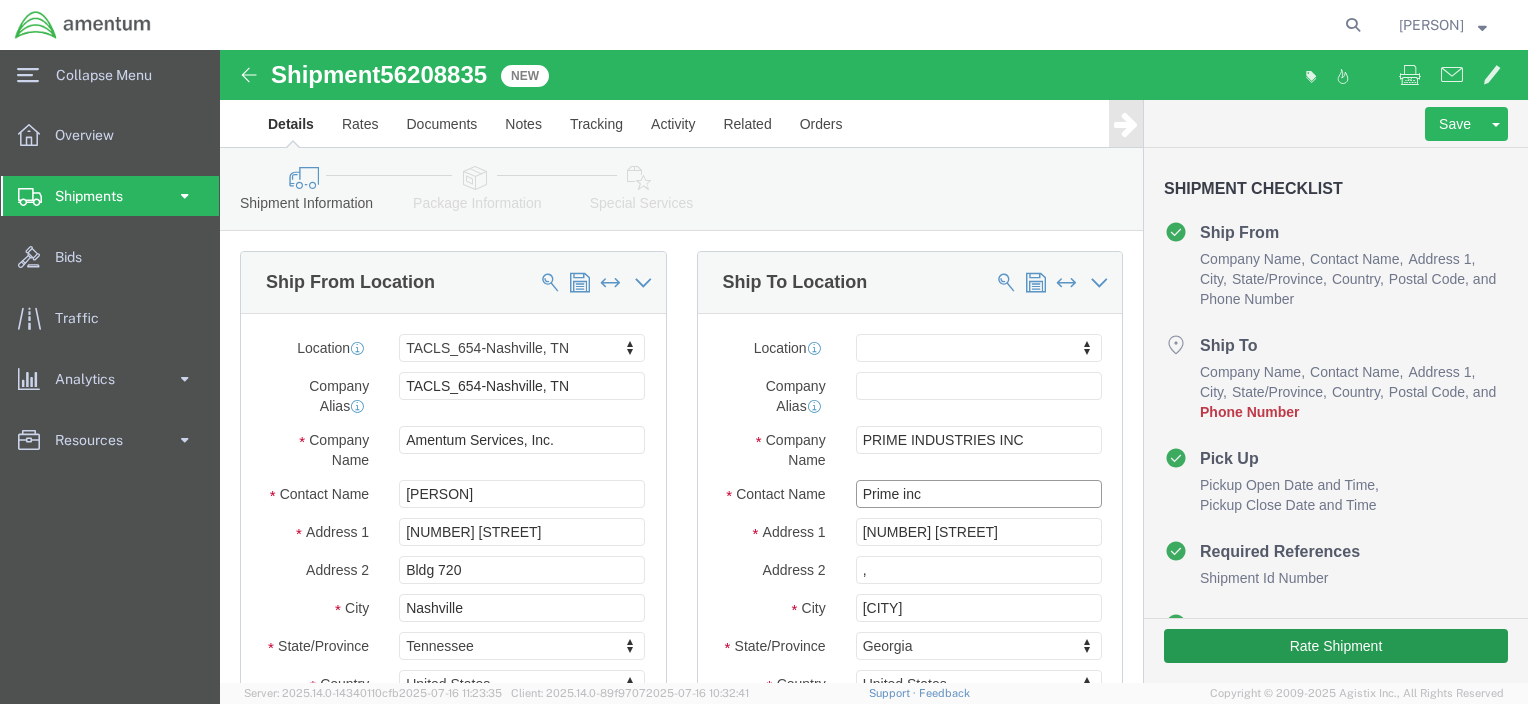 type on "Prime inc" 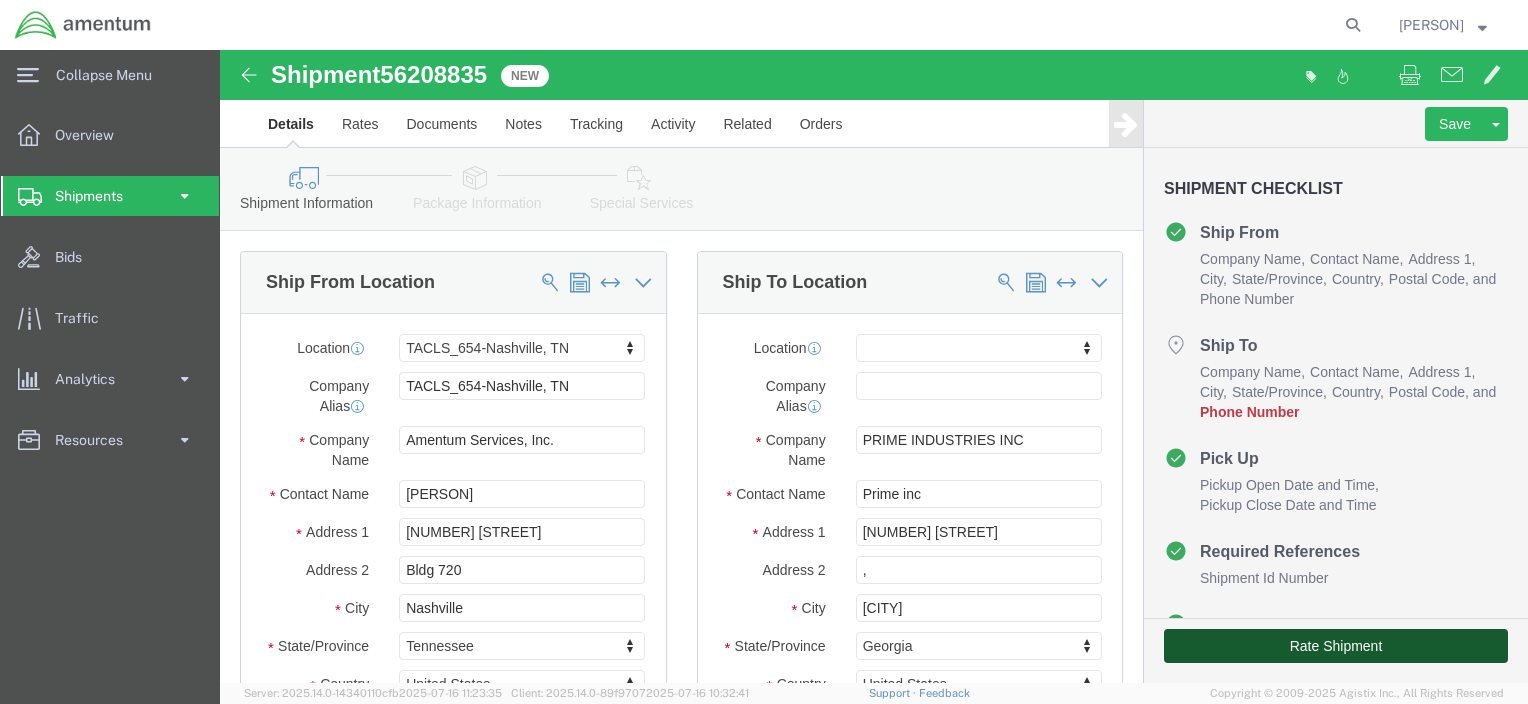 click on "Rate Shipment" 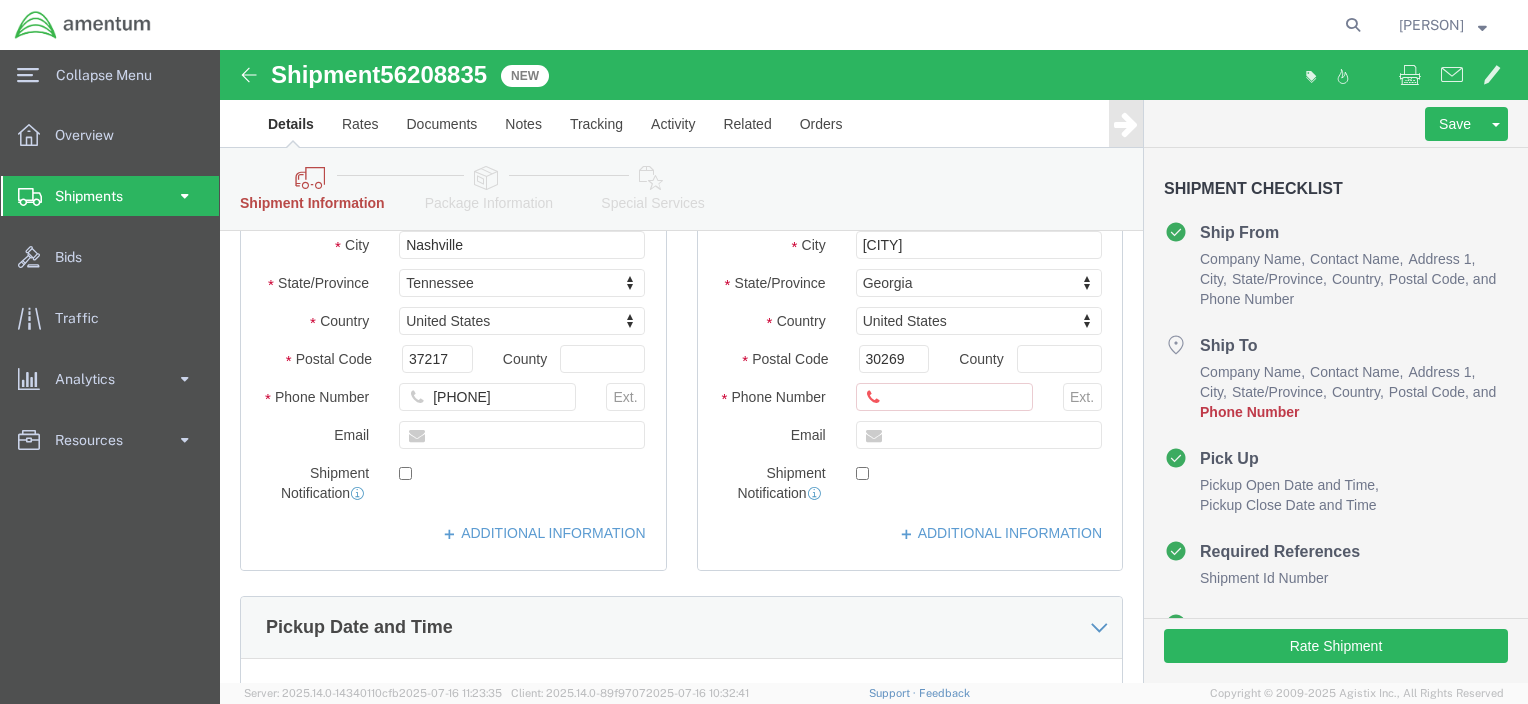 scroll, scrollTop: 400, scrollLeft: 0, axis: vertical 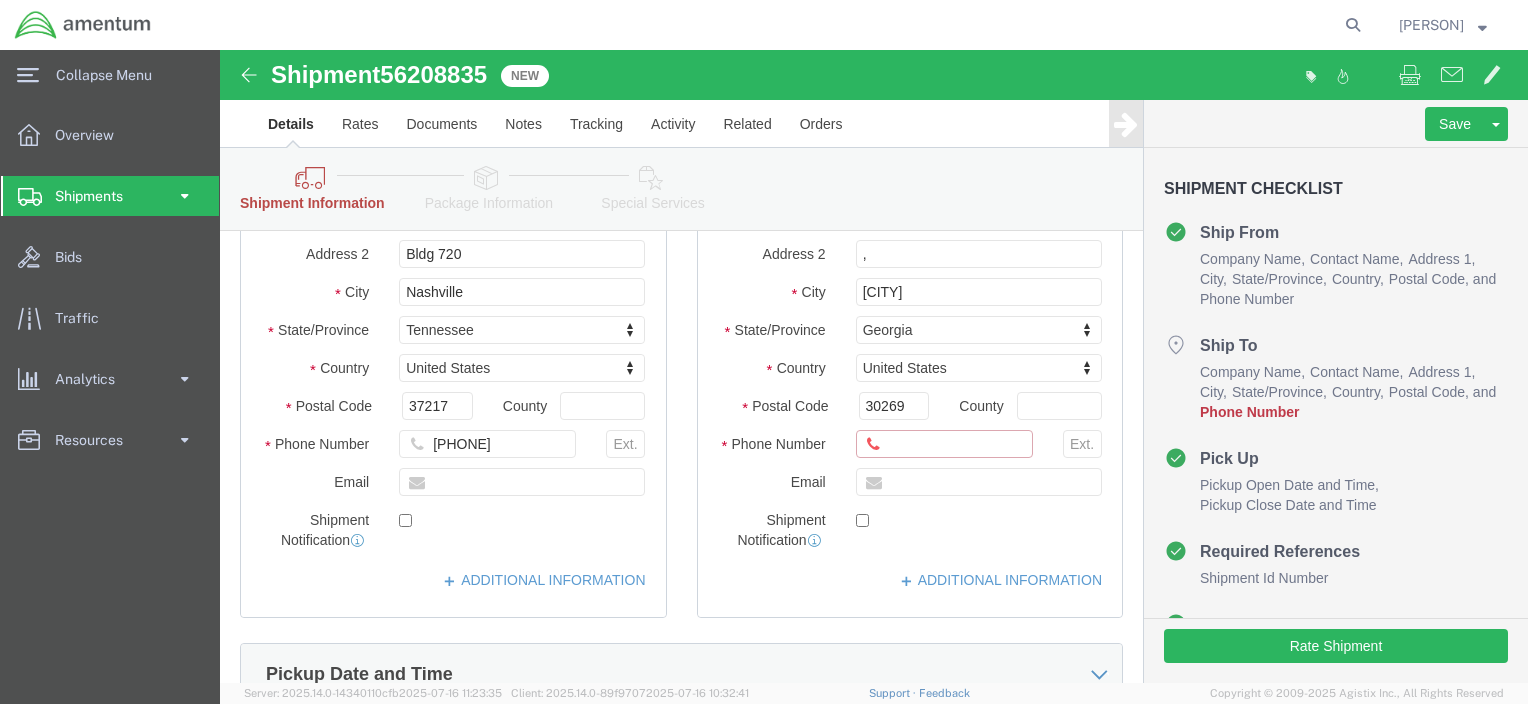 click on "Ship To Location /
Phone Number
: This field is required." 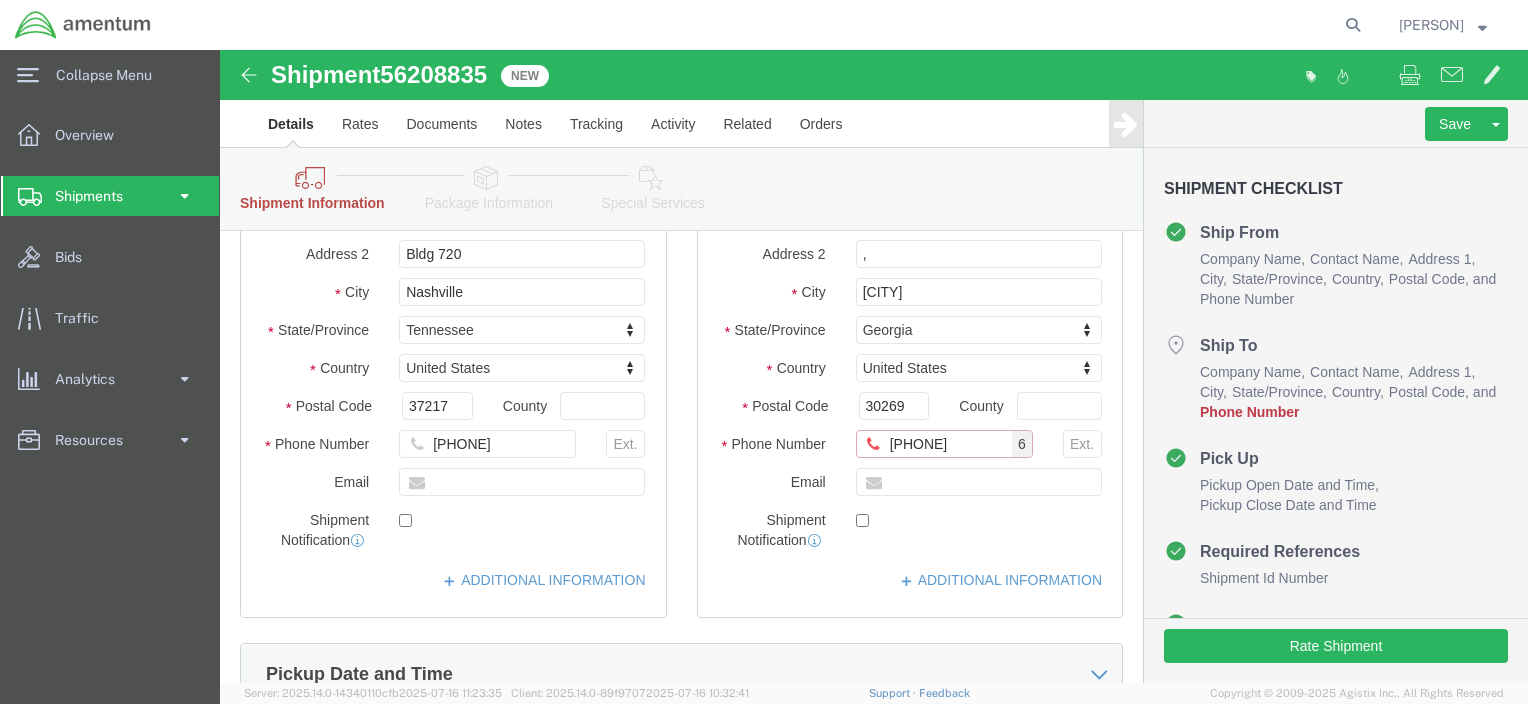 click on "[PHONE]" 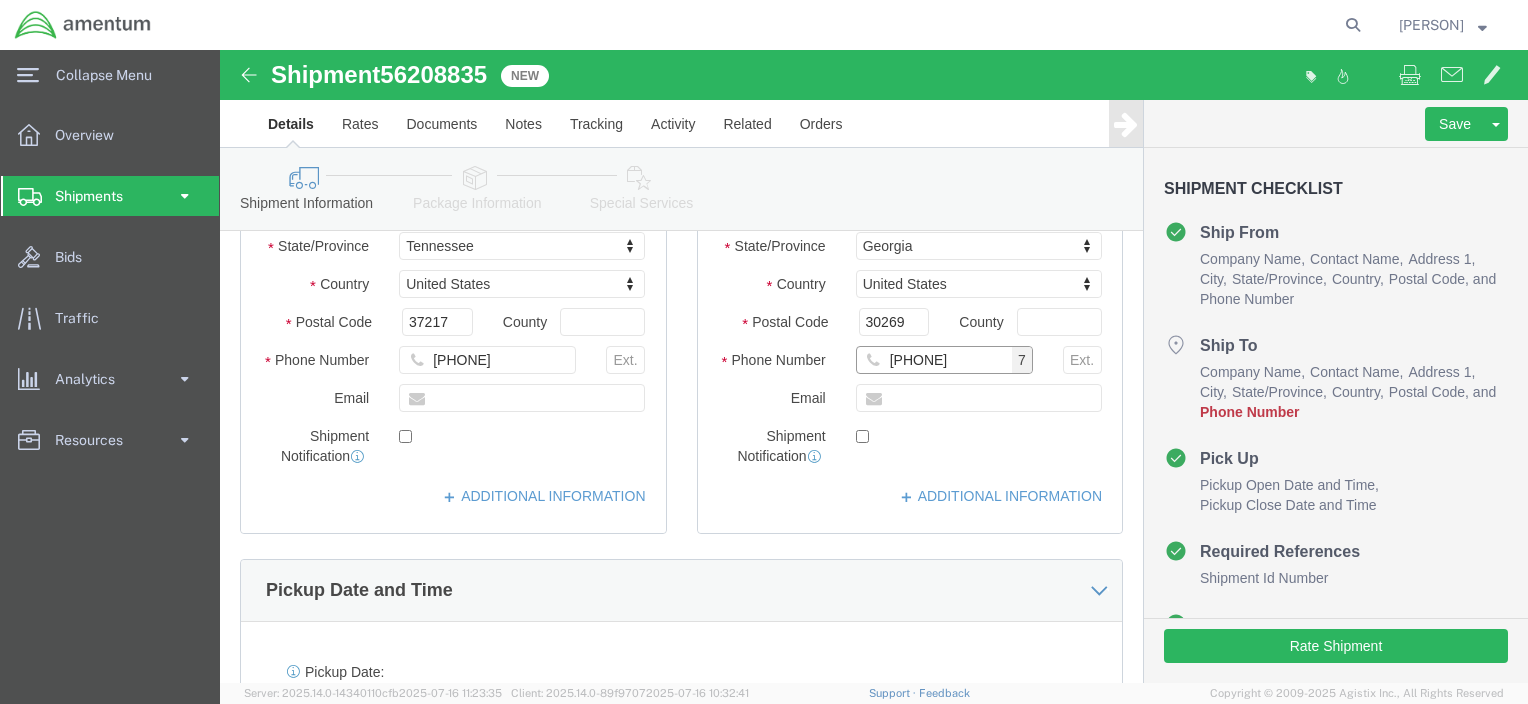 scroll, scrollTop: 316, scrollLeft: 0, axis: vertical 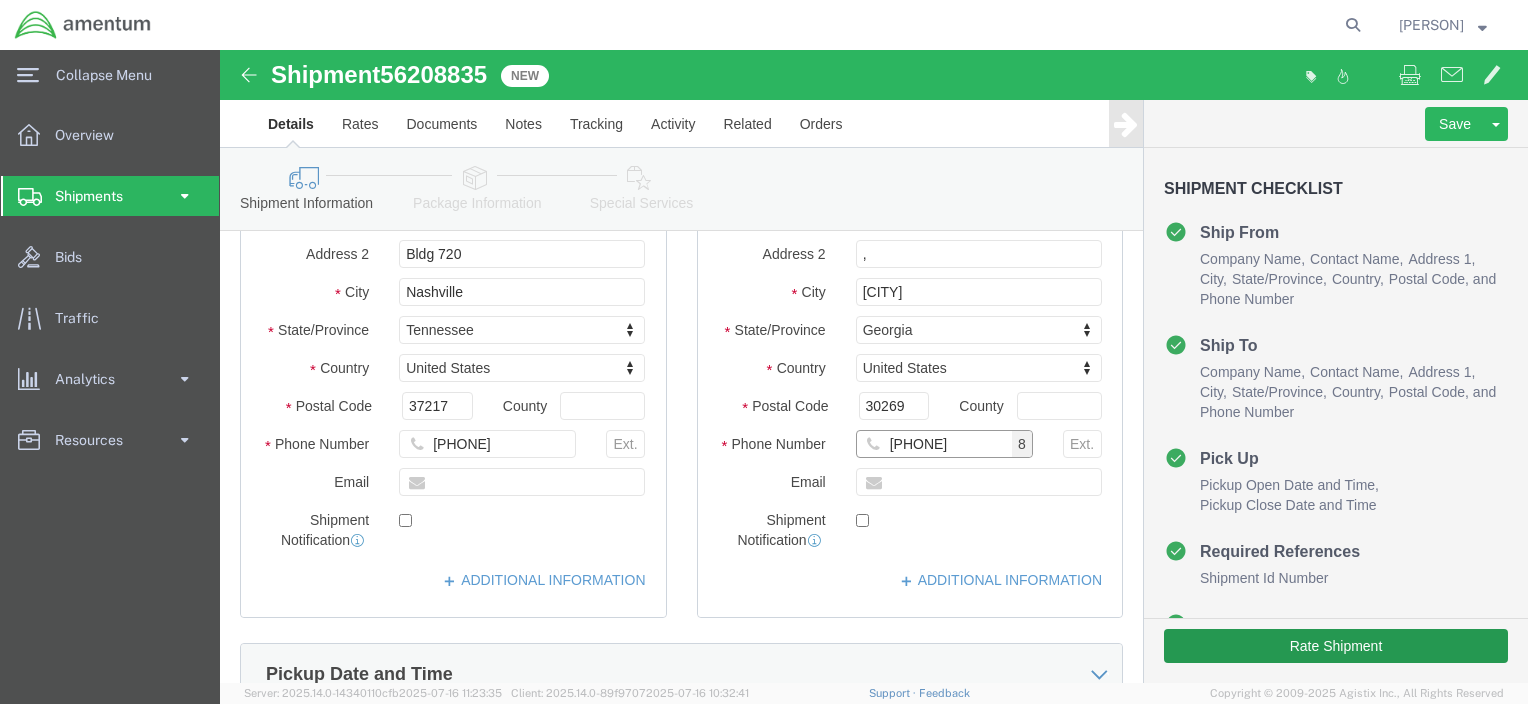type on "[PHONE]" 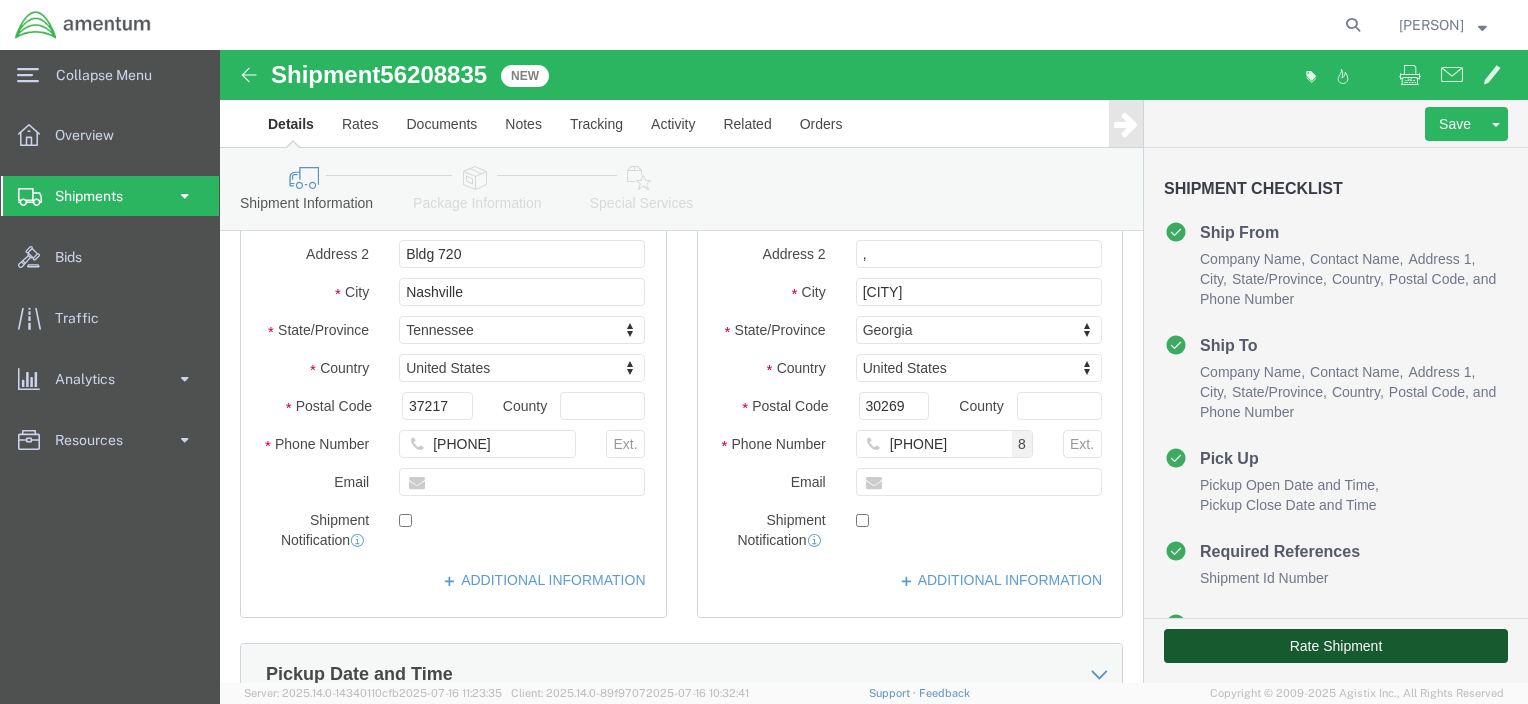 click on "Rate Shipment" 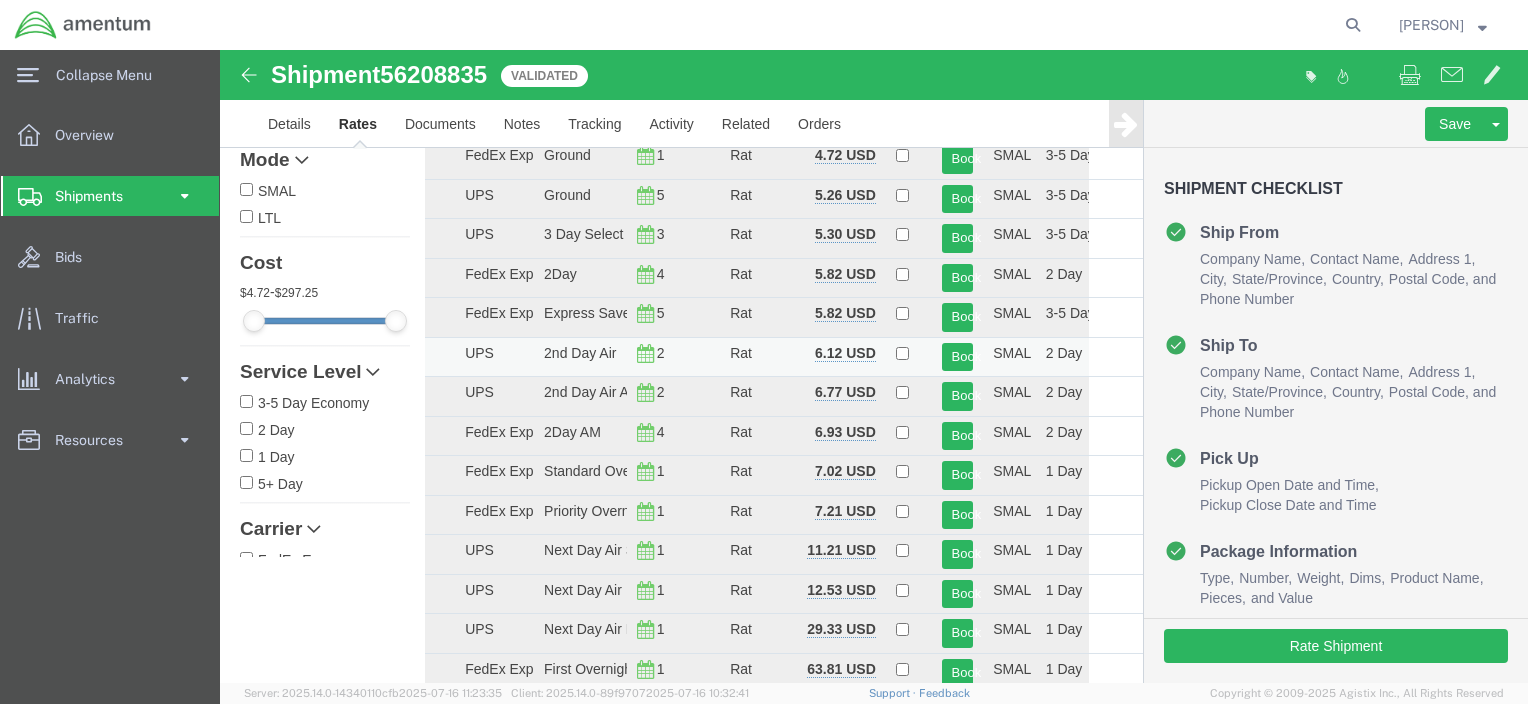 scroll, scrollTop: 0, scrollLeft: 0, axis: both 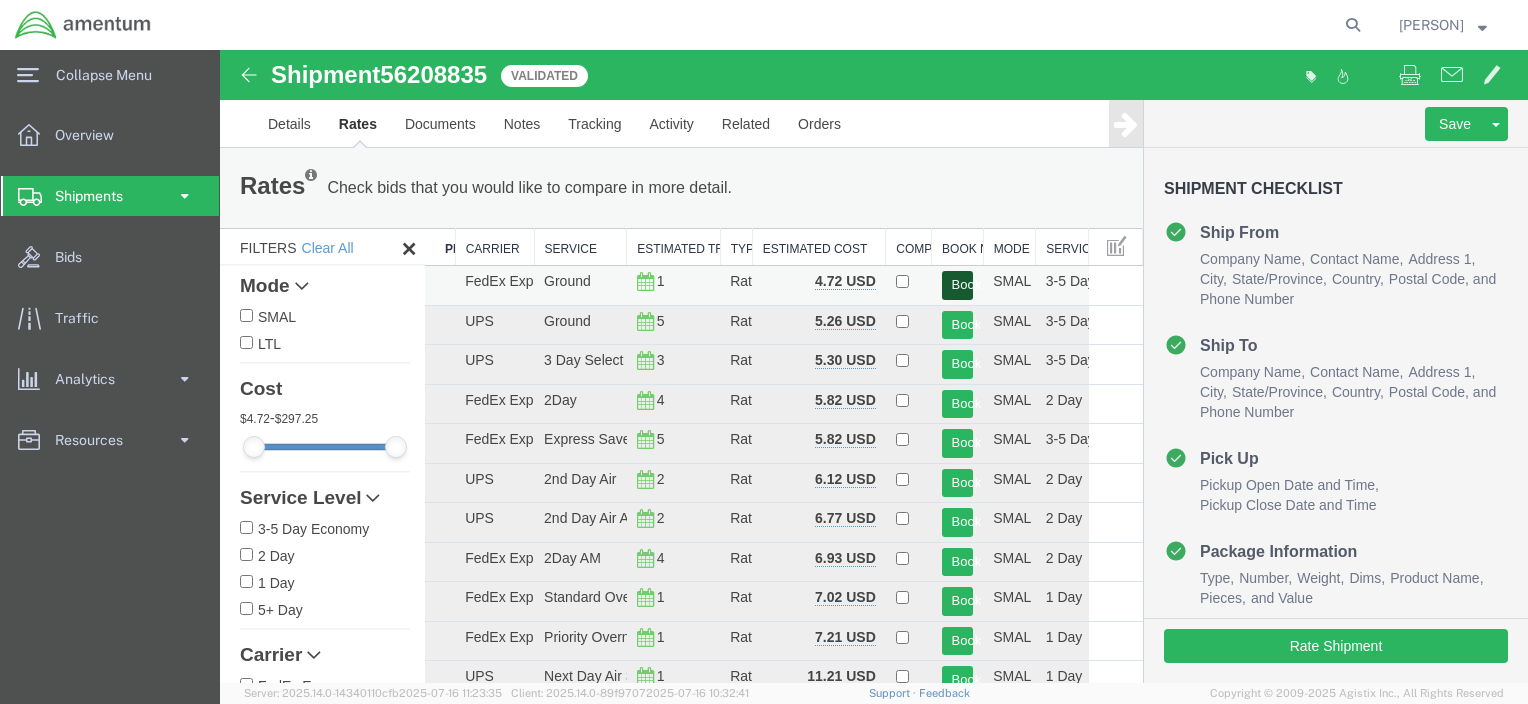click on "Book" at bounding box center (958, 285) 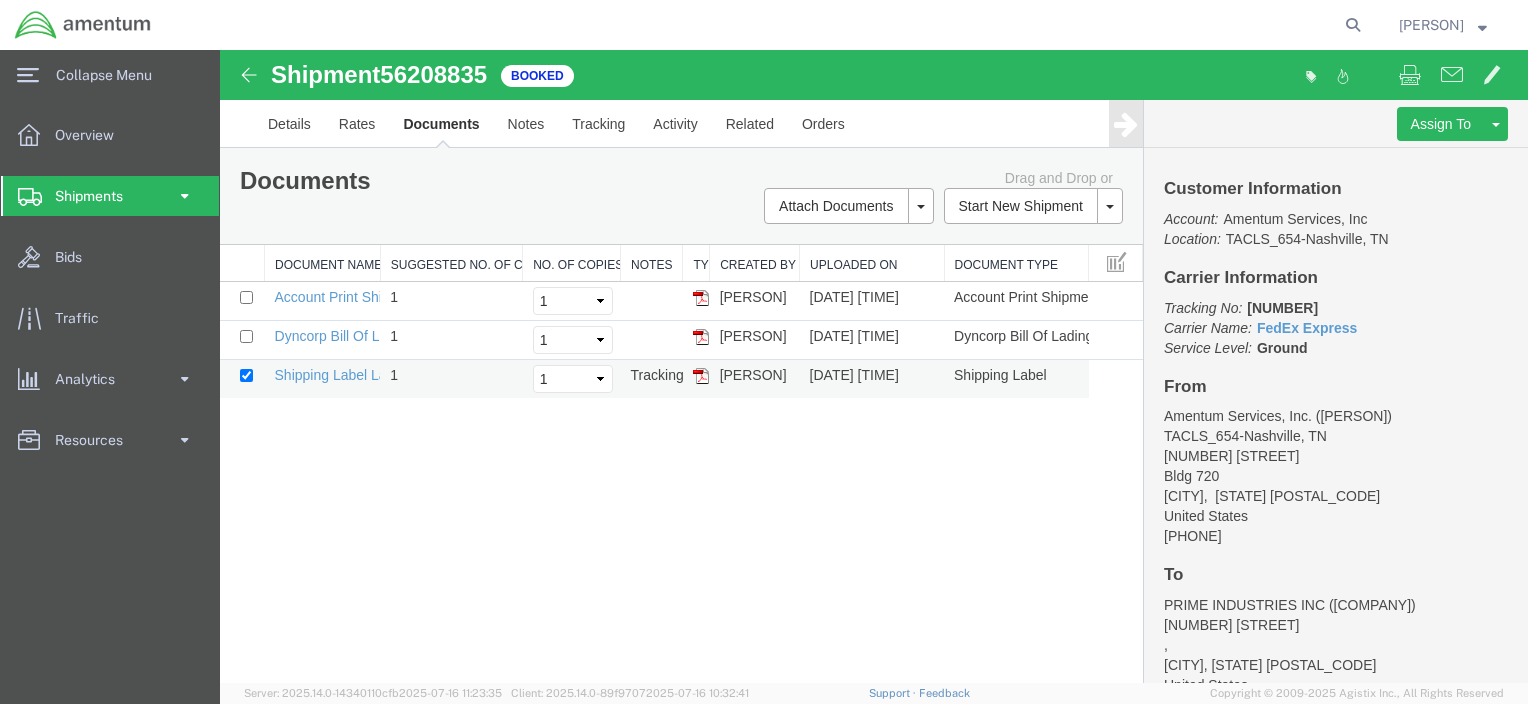 click at bounding box center [701, 376] 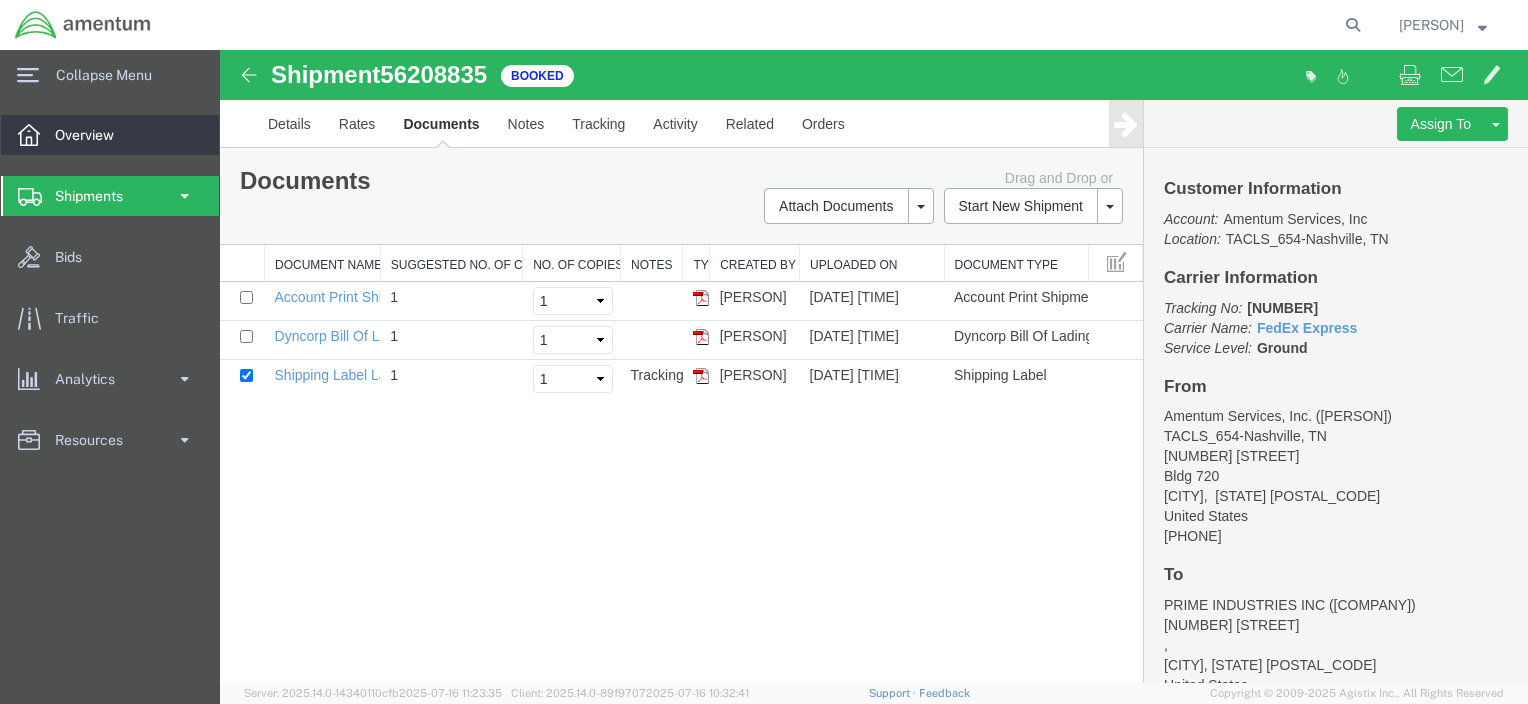 click on "Overview" 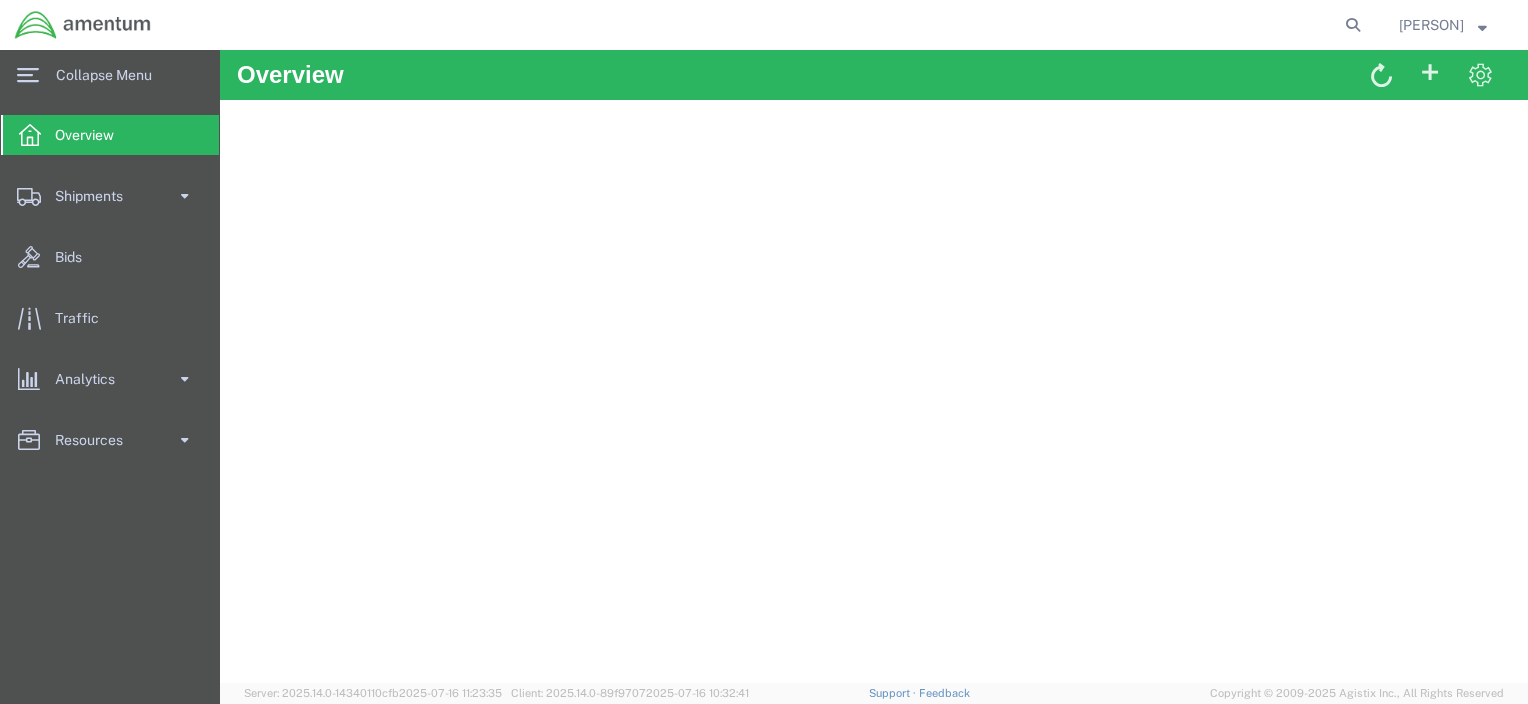 scroll, scrollTop: 0, scrollLeft: 0, axis: both 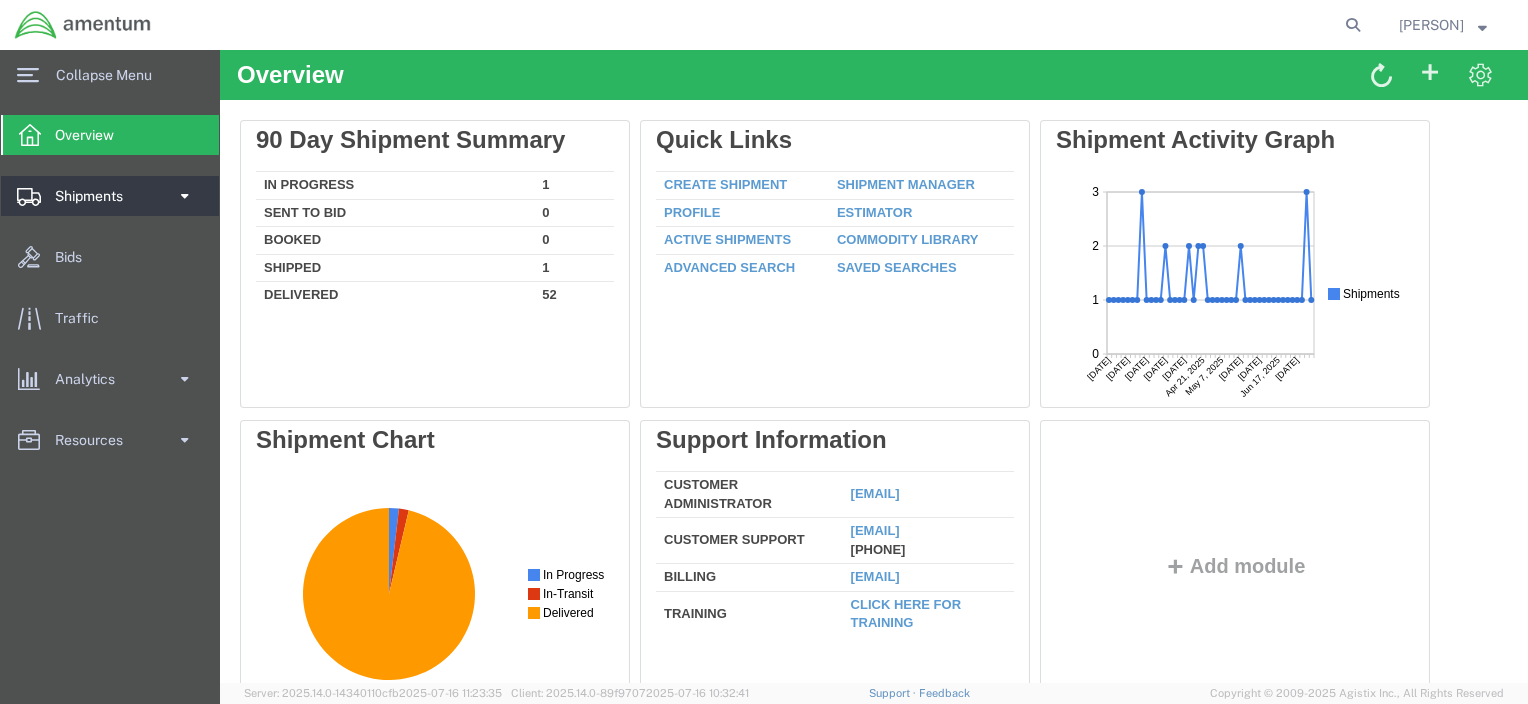click on "Shipments" 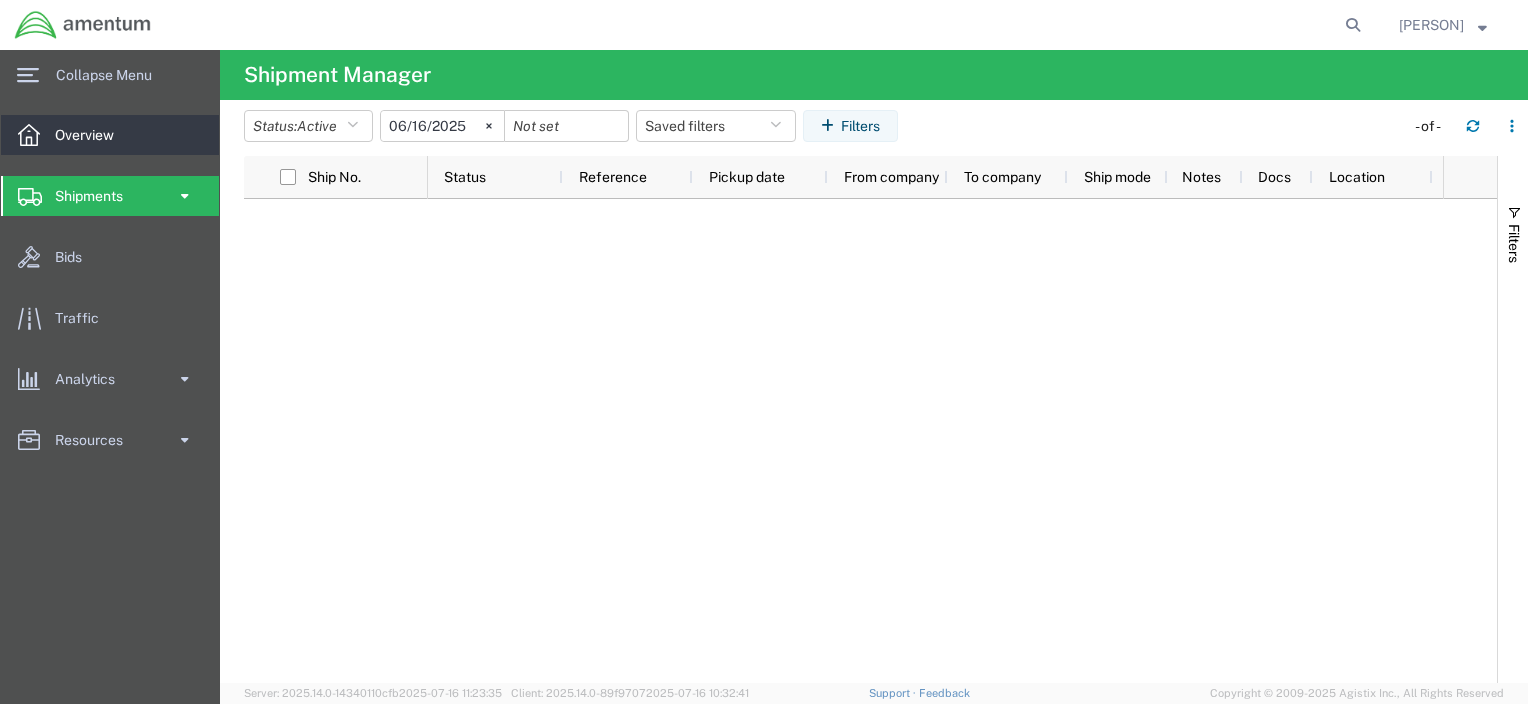 click on "Overview" 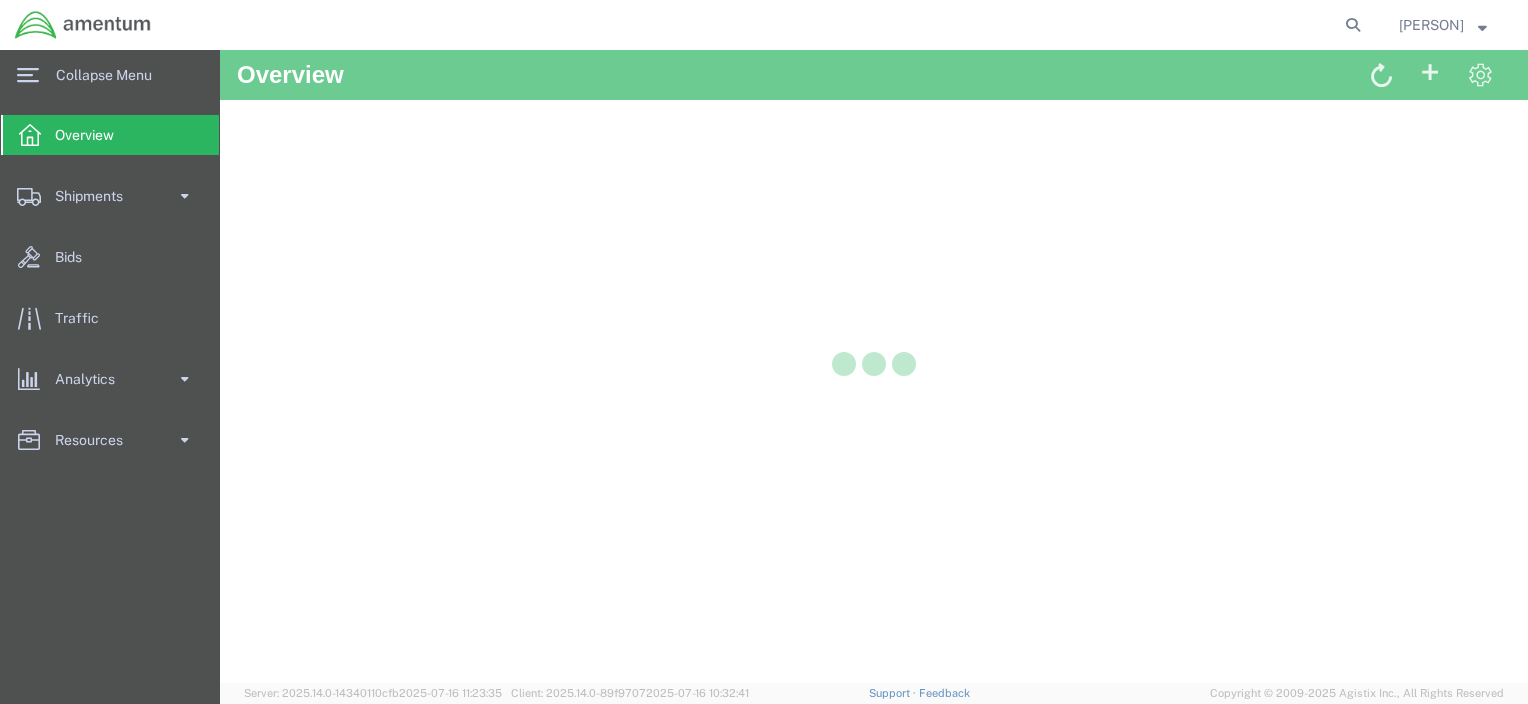 scroll, scrollTop: 0, scrollLeft: 0, axis: both 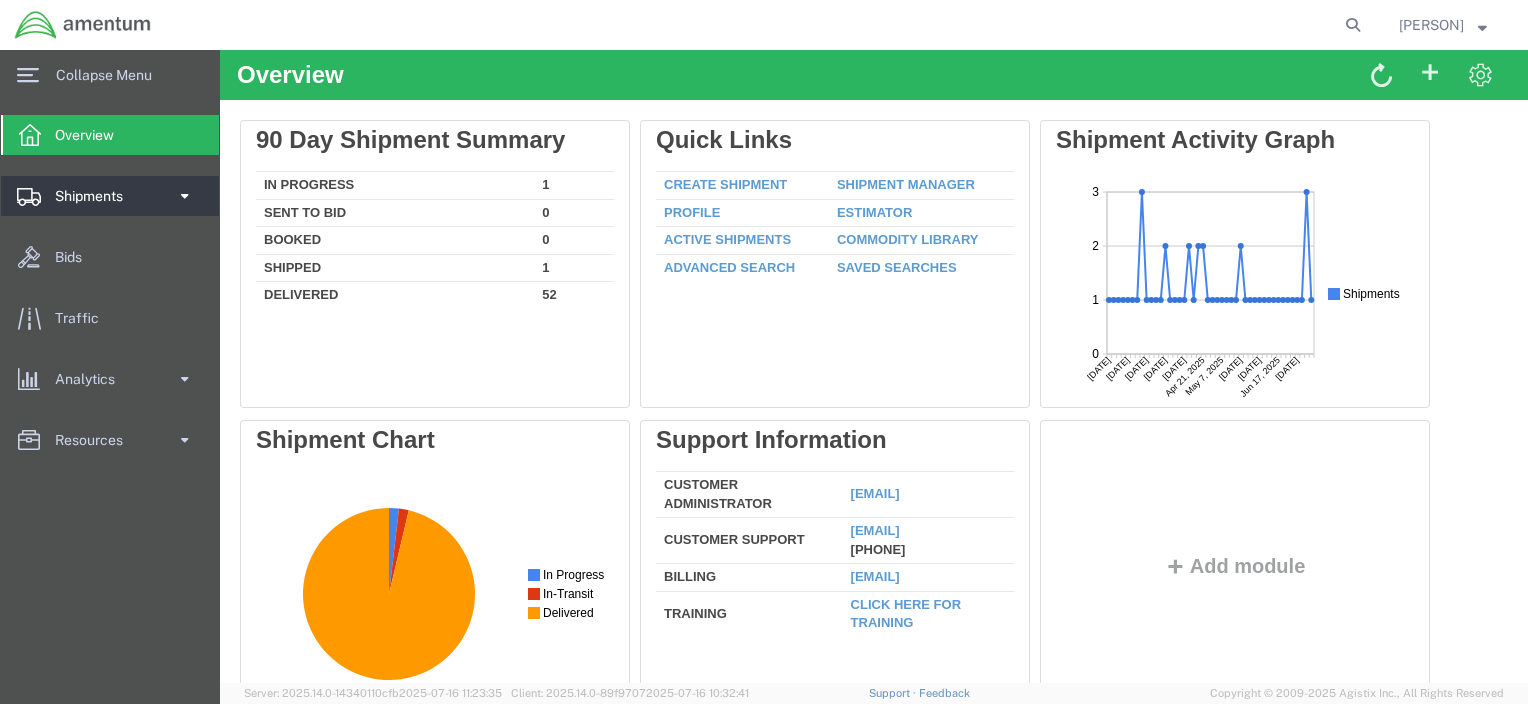 click on "Shipments" 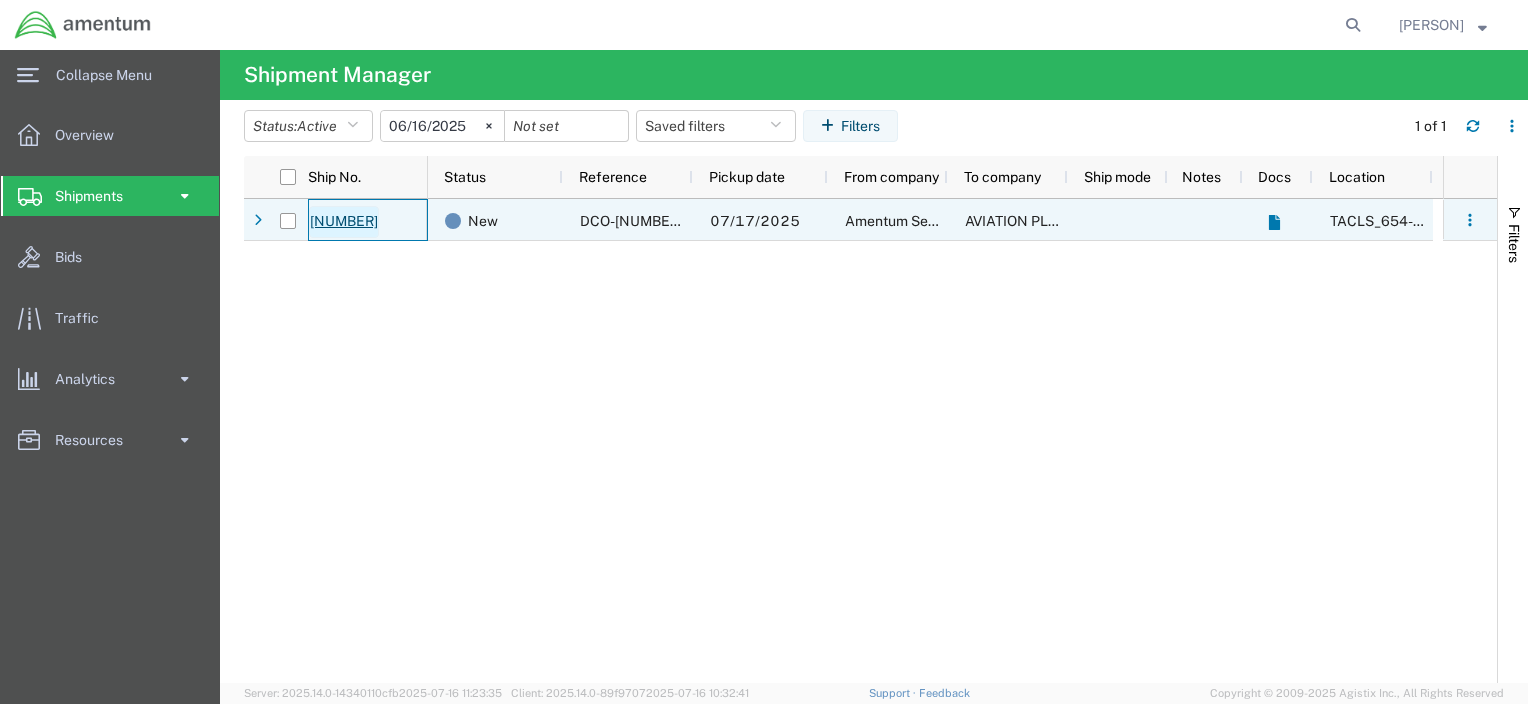 click on "[NUMBER]" 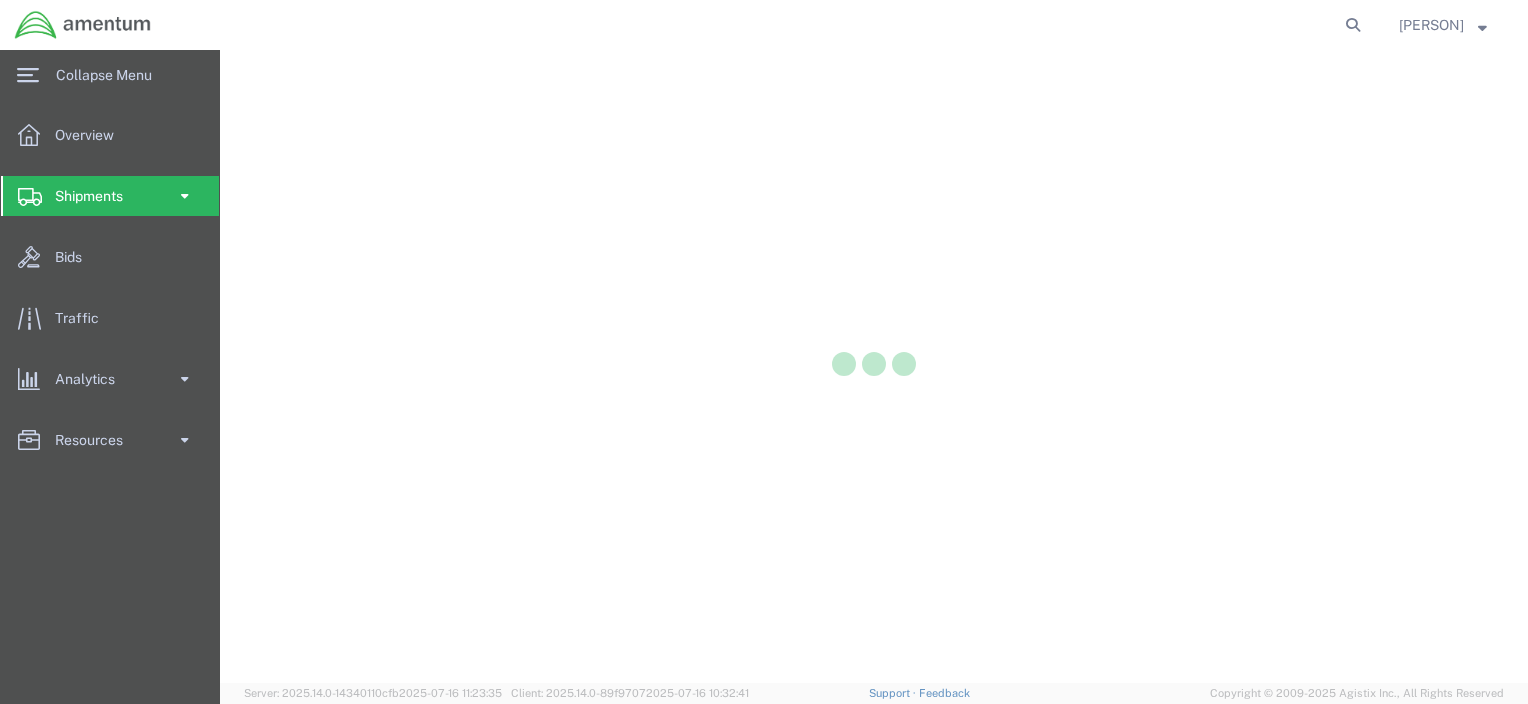scroll, scrollTop: 0, scrollLeft: 0, axis: both 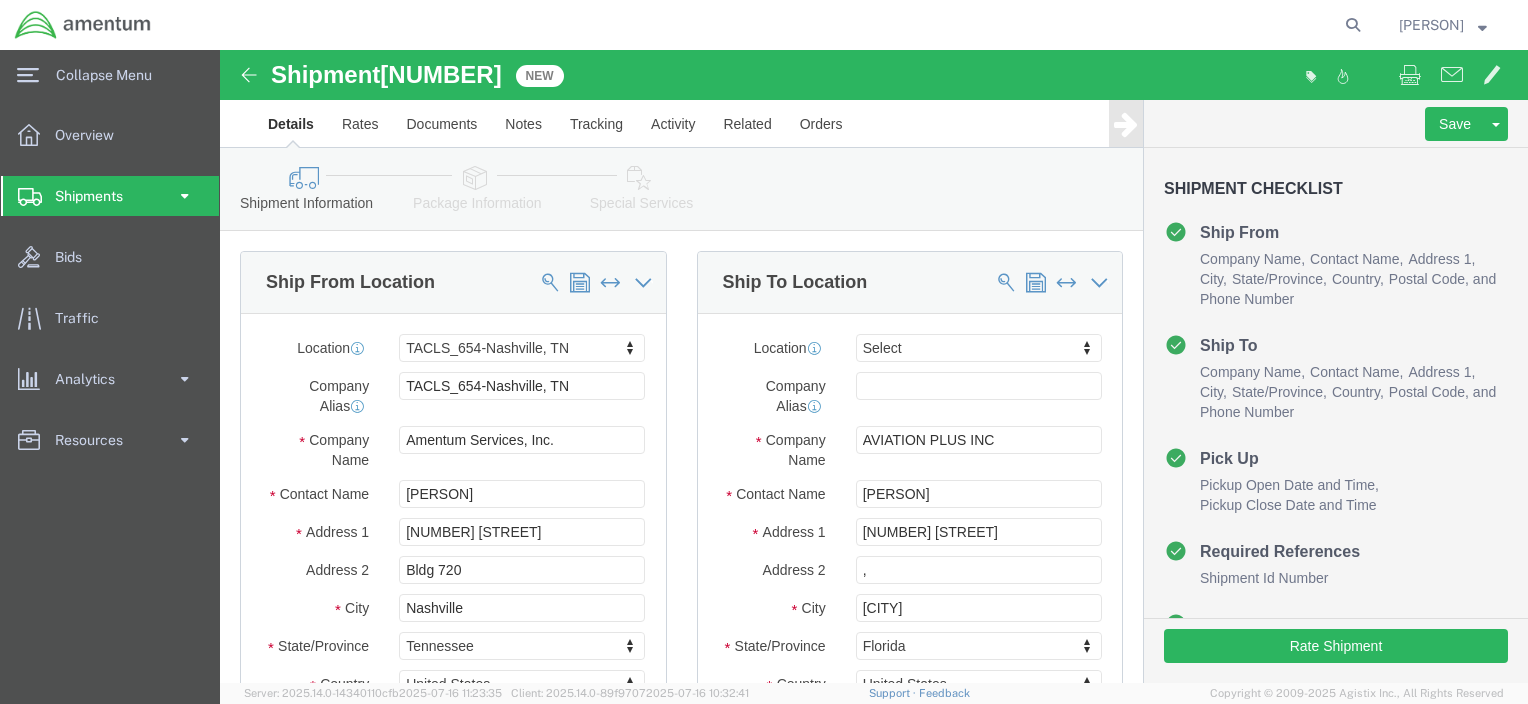 select on "42726" 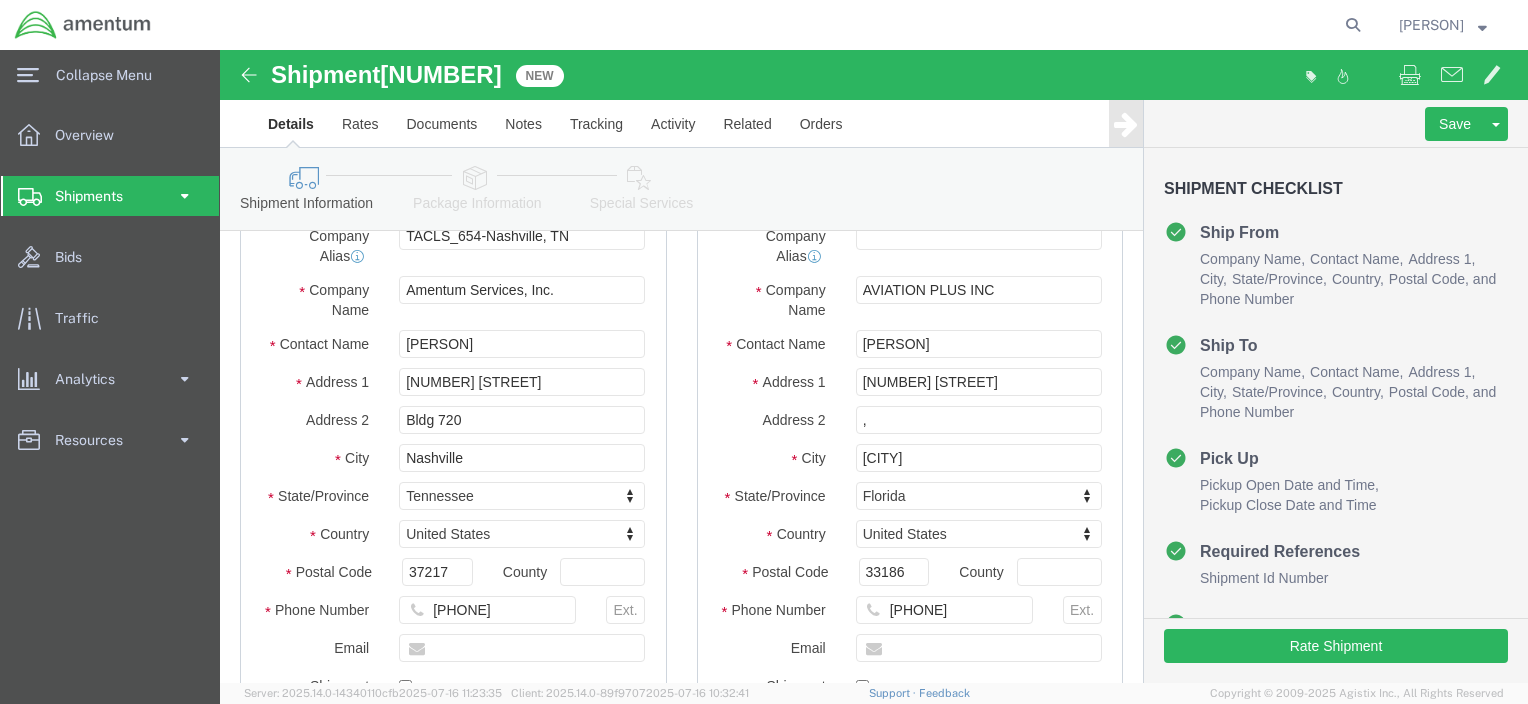 scroll, scrollTop: 100, scrollLeft: 0, axis: vertical 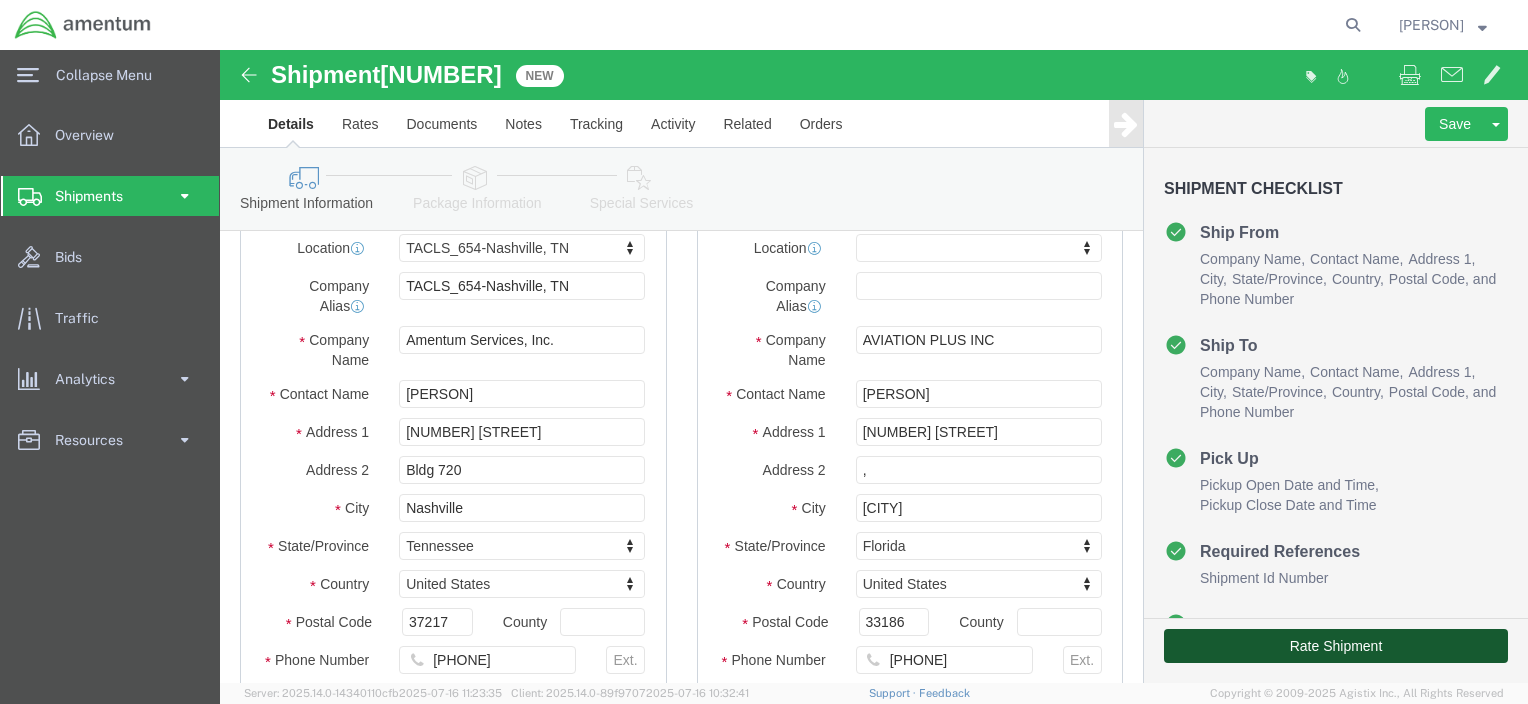 click on "Rate Shipment" 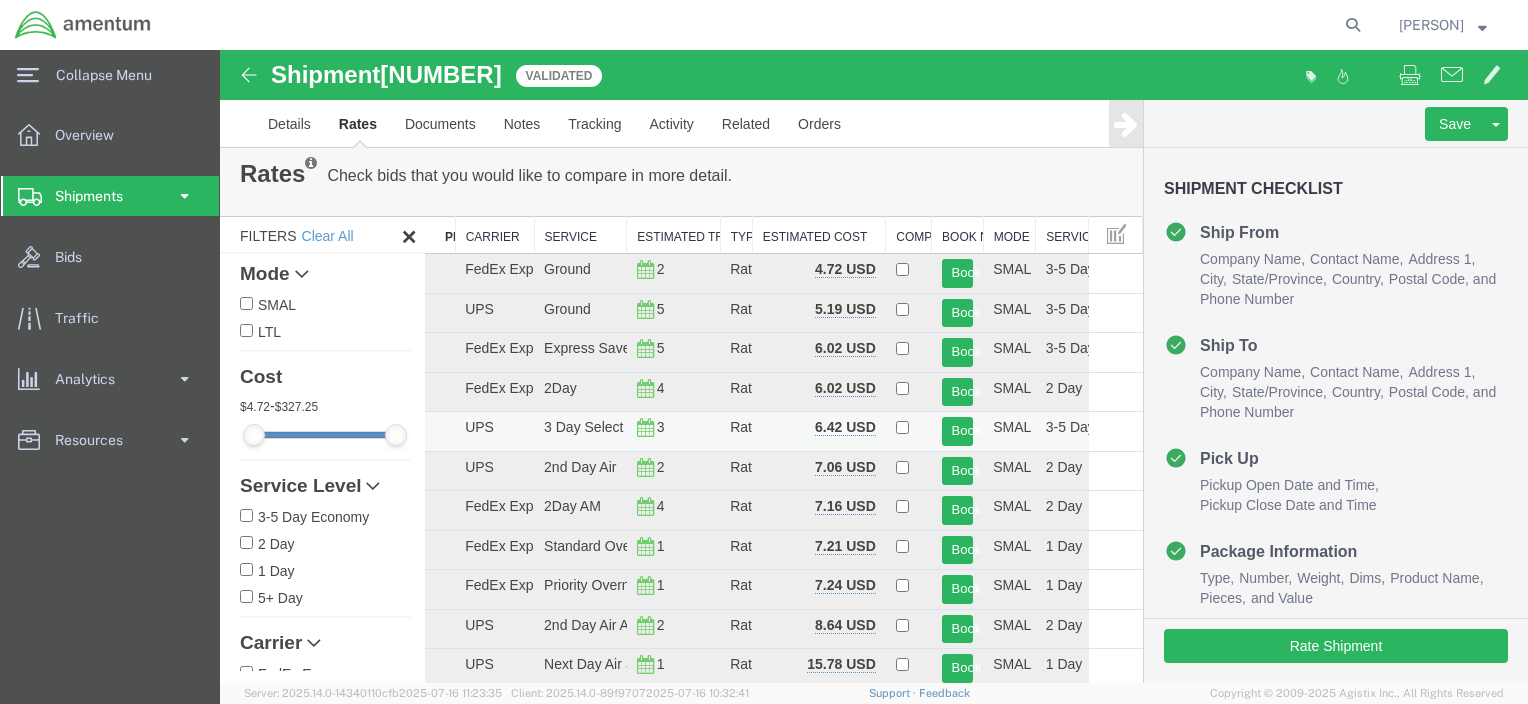 scroll, scrollTop: 0, scrollLeft: 0, axis: both 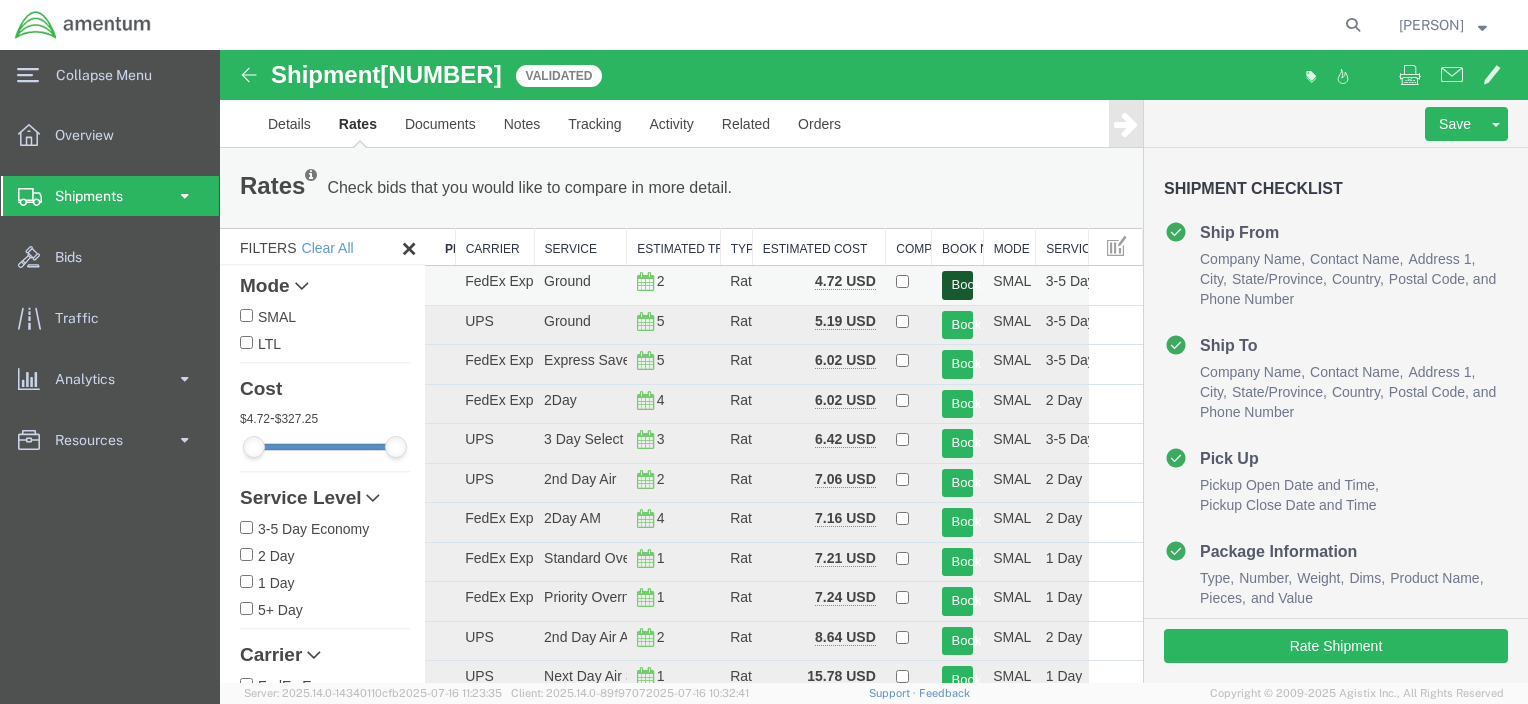 click on "Book" at bounding box center (958, 285) 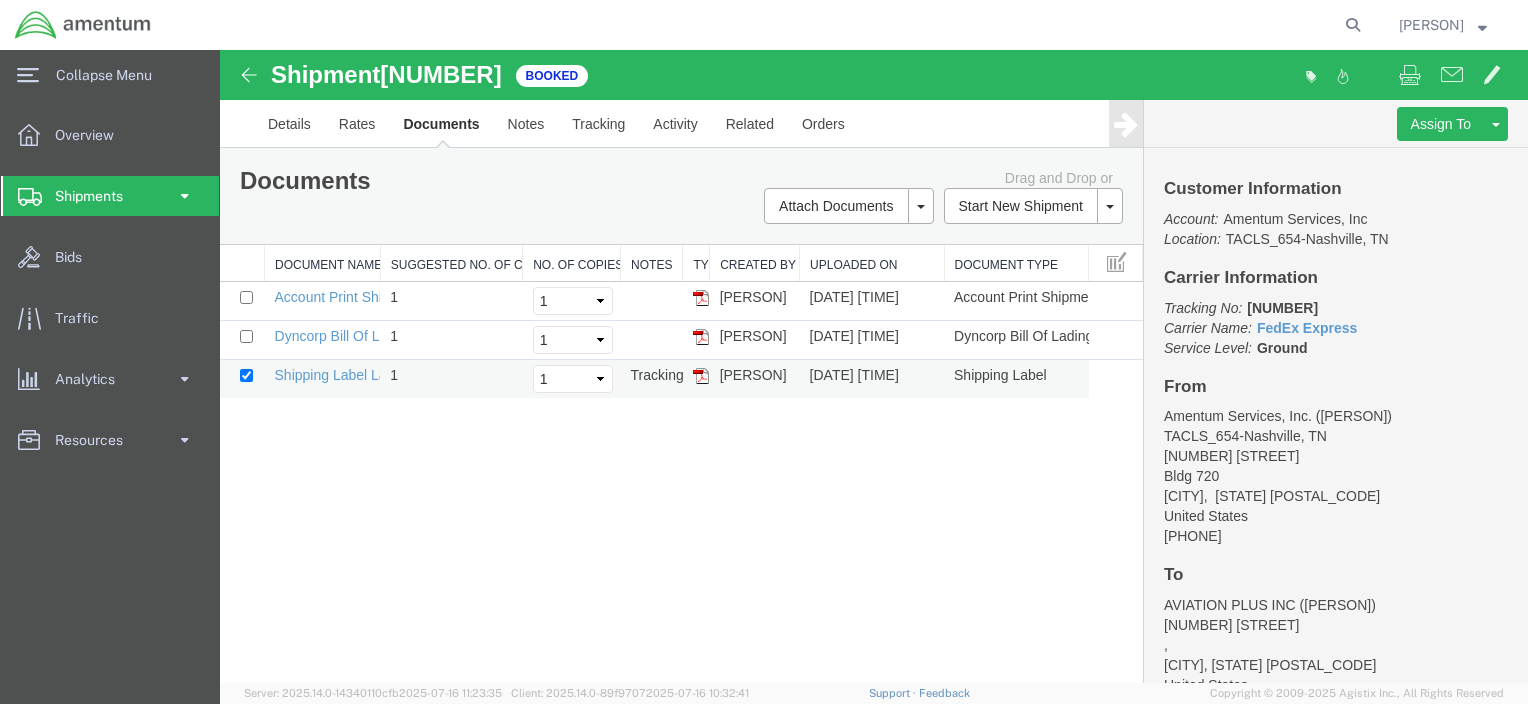 click at bounding box center (701, 376) 